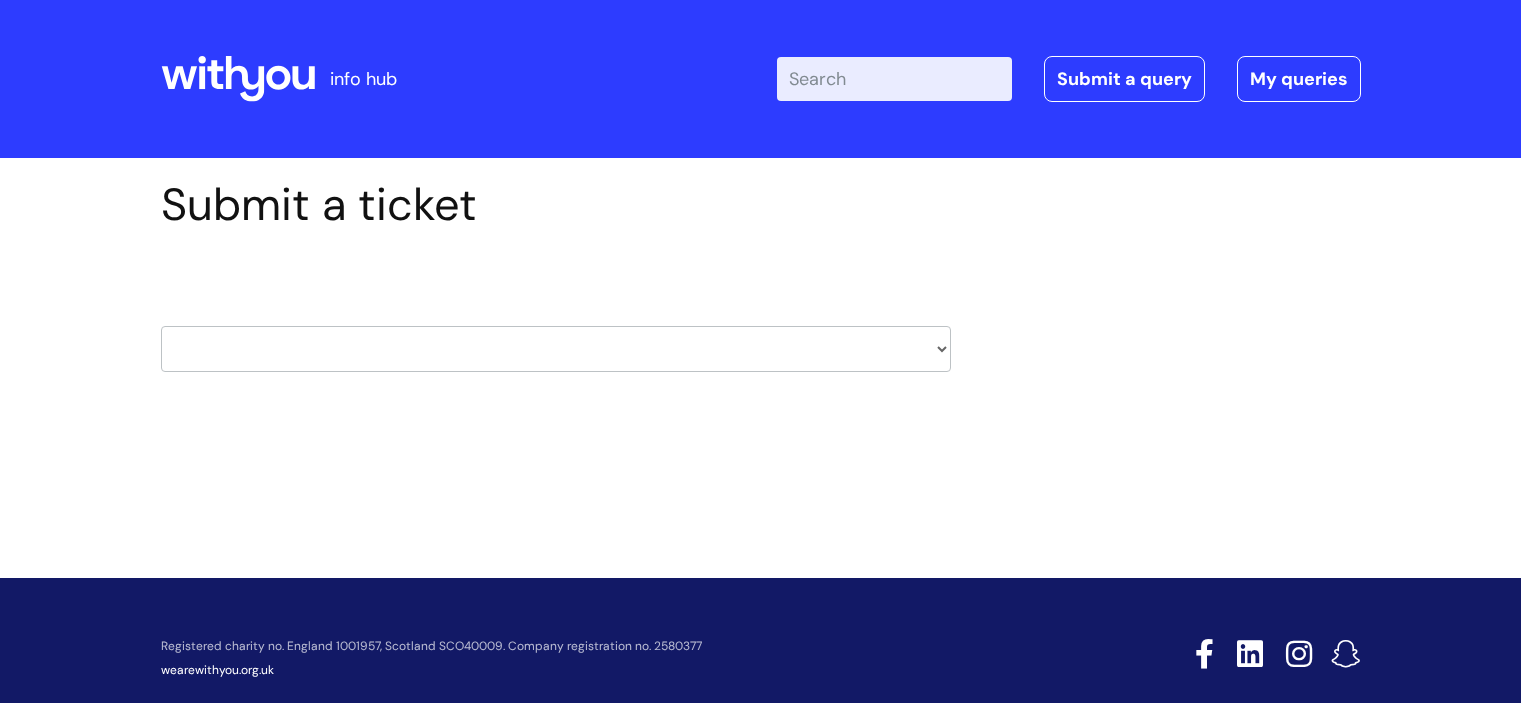 scroll, scrollTop: 0, scrollLeft: 0, axis: both 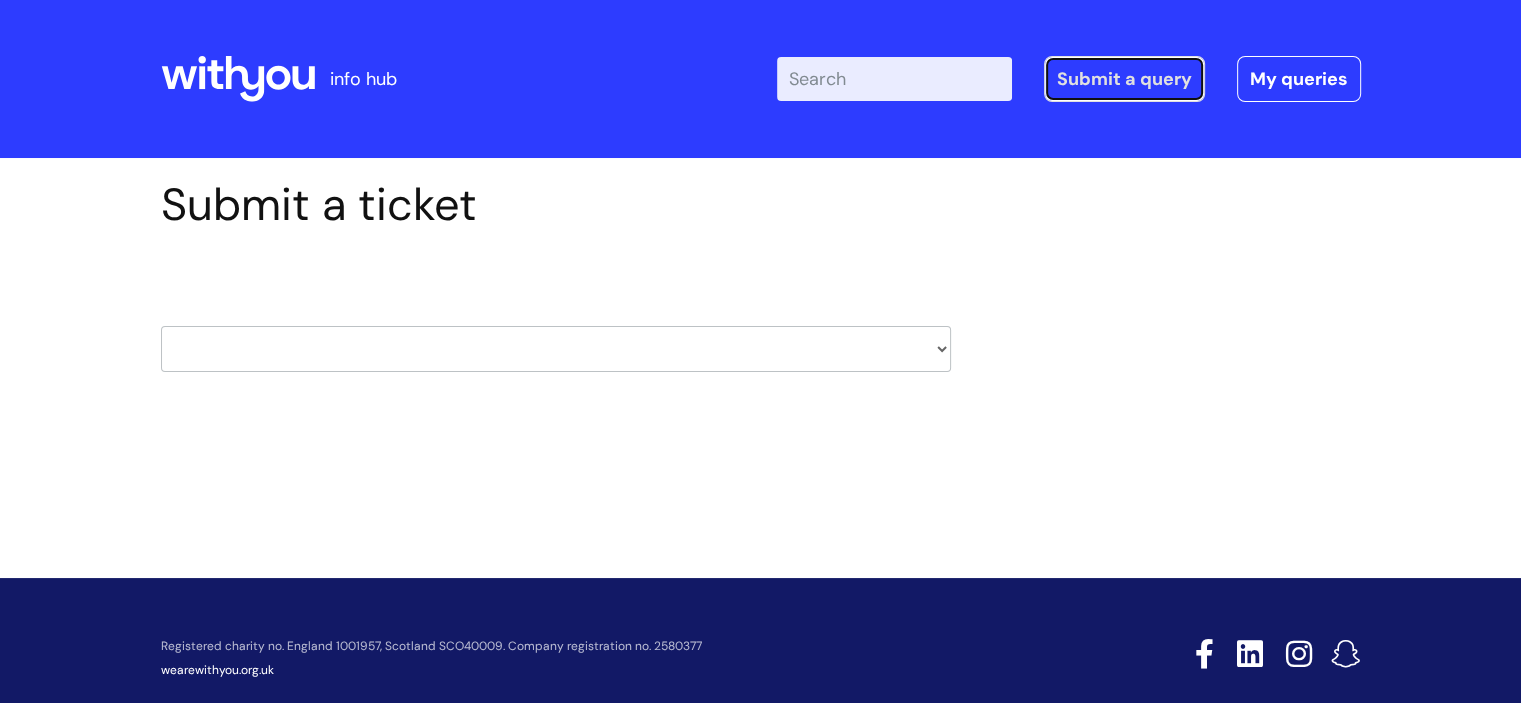 click on "Submit a query" at bounding box center [1124, 79] 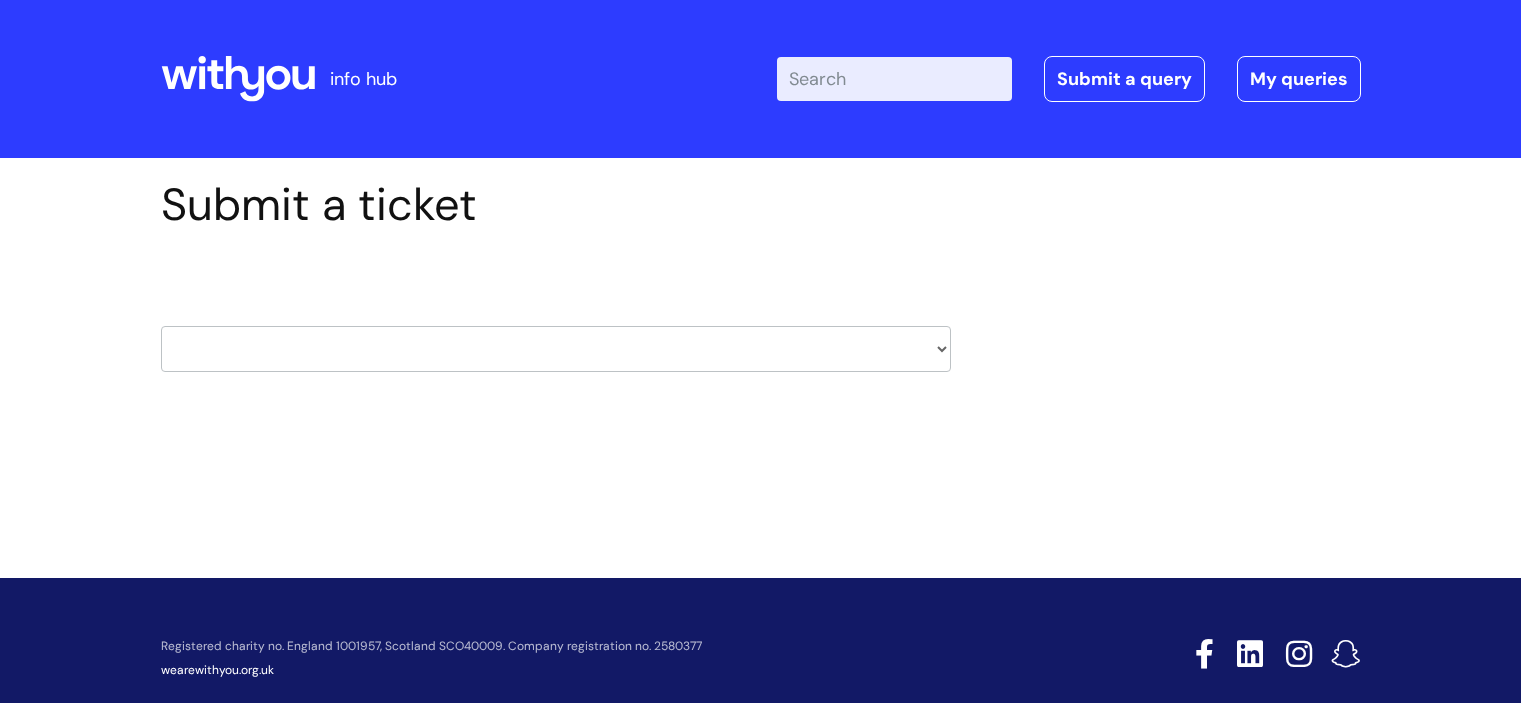 scroll, scrollTop: 0, scrollLeft: 0, axis: both 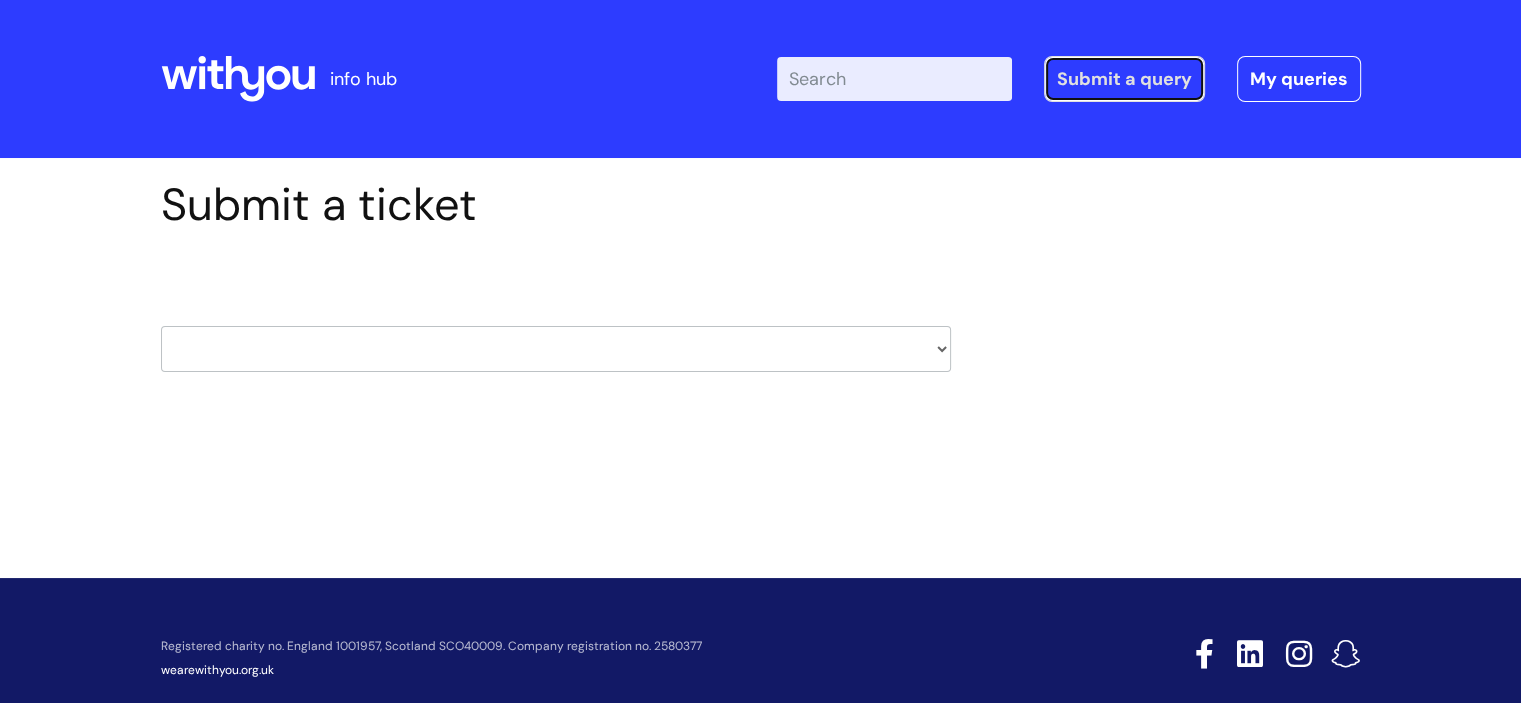 click on "Submit a query" at bounding box center (1124, 79) 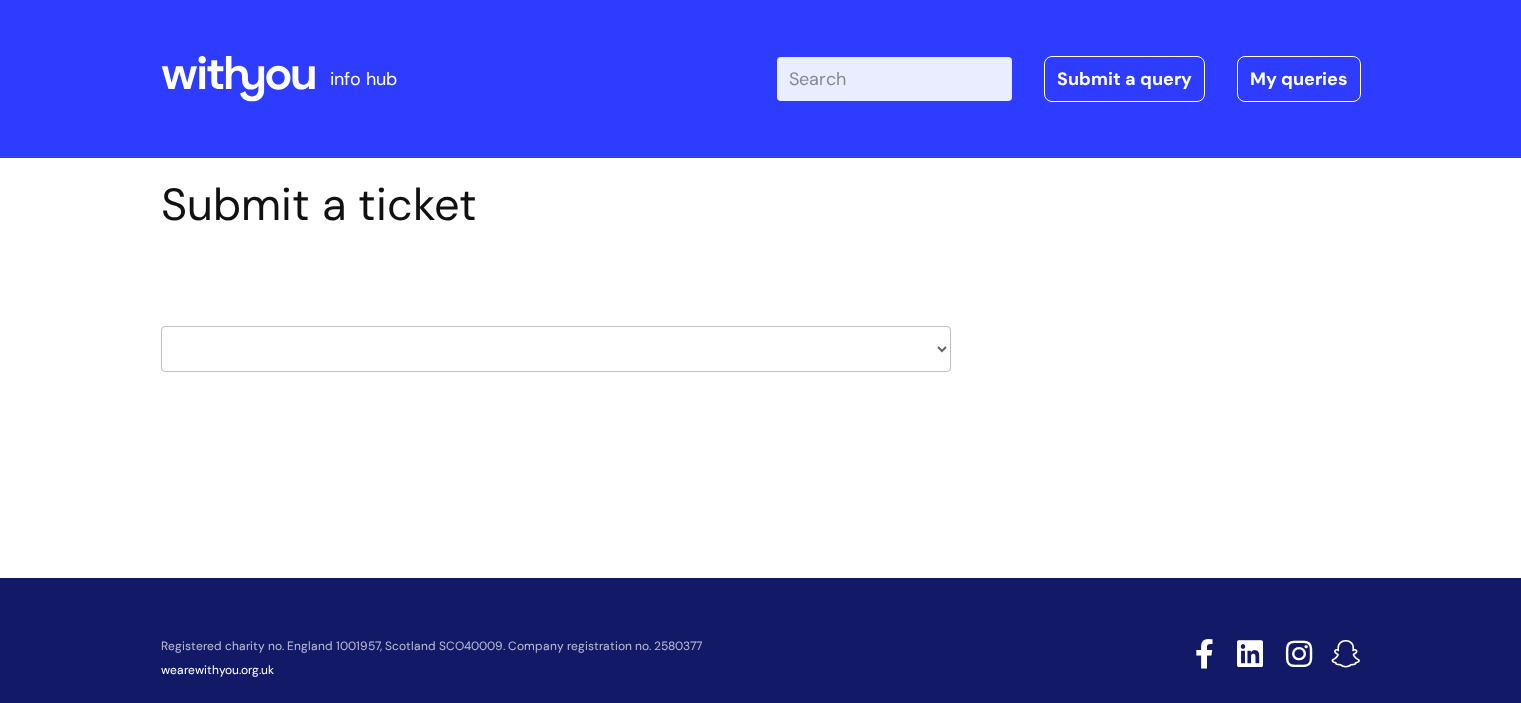 scroll, scrollTop: 0, scrollLeft: 0, axis: both 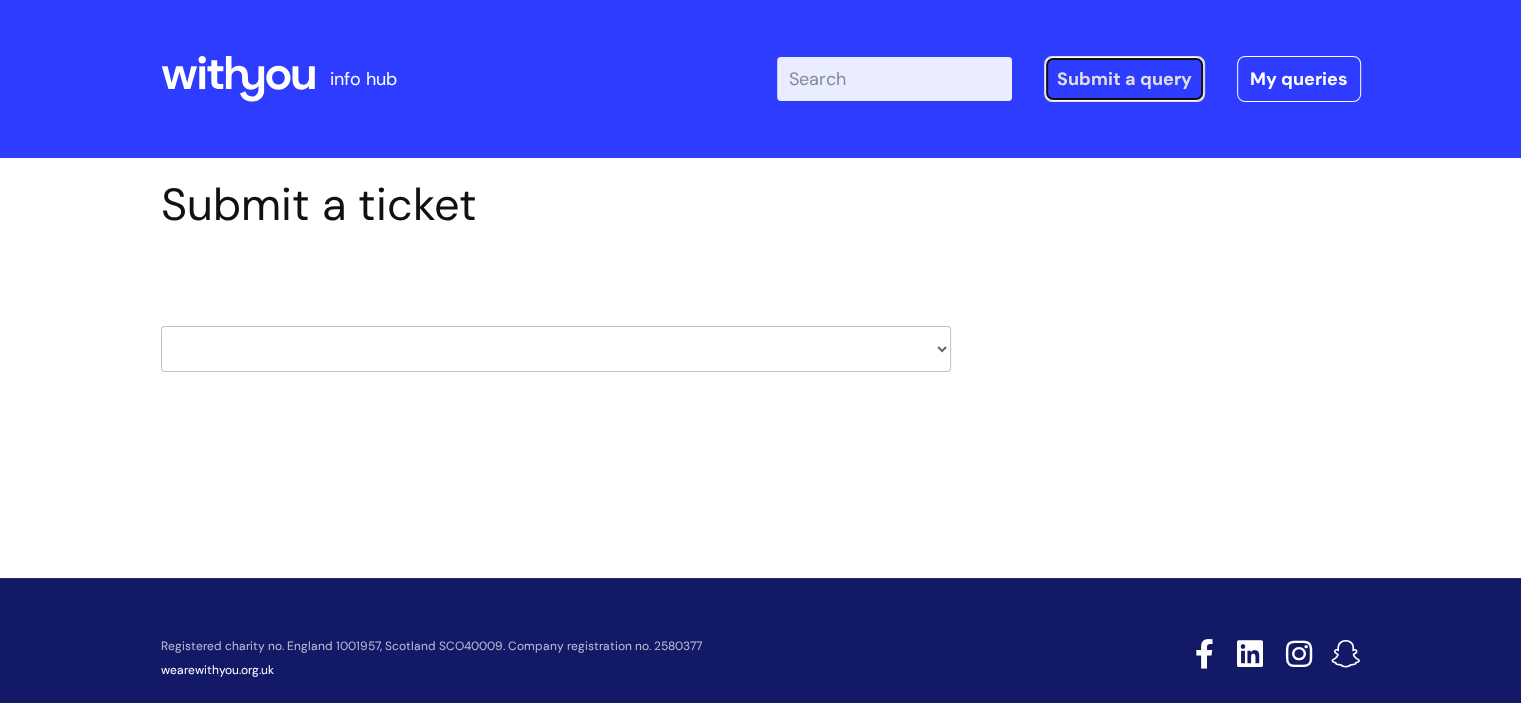 click on "Submit a query" at bounding box center [1124, 79] 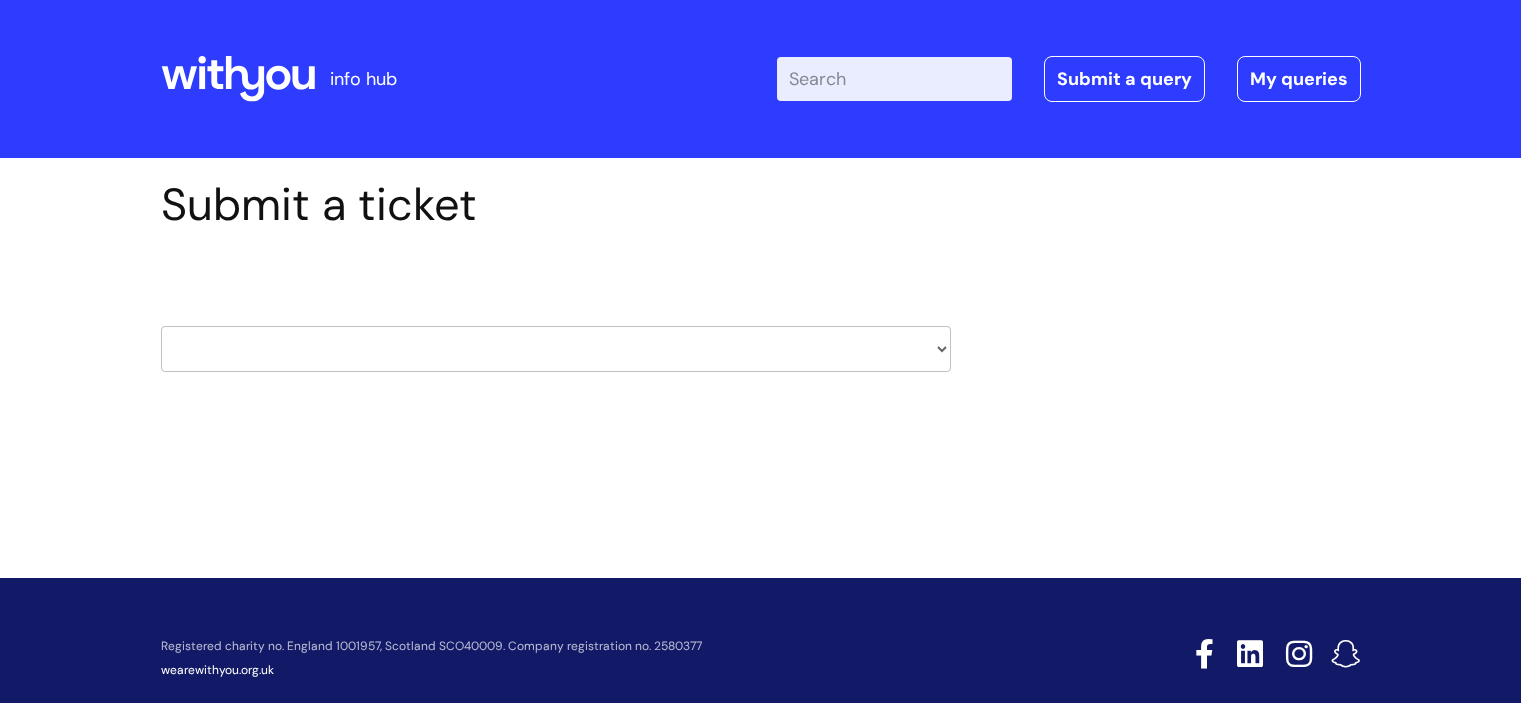 scroll, scrollTop: 0, scrollLeft: 0, axis: both 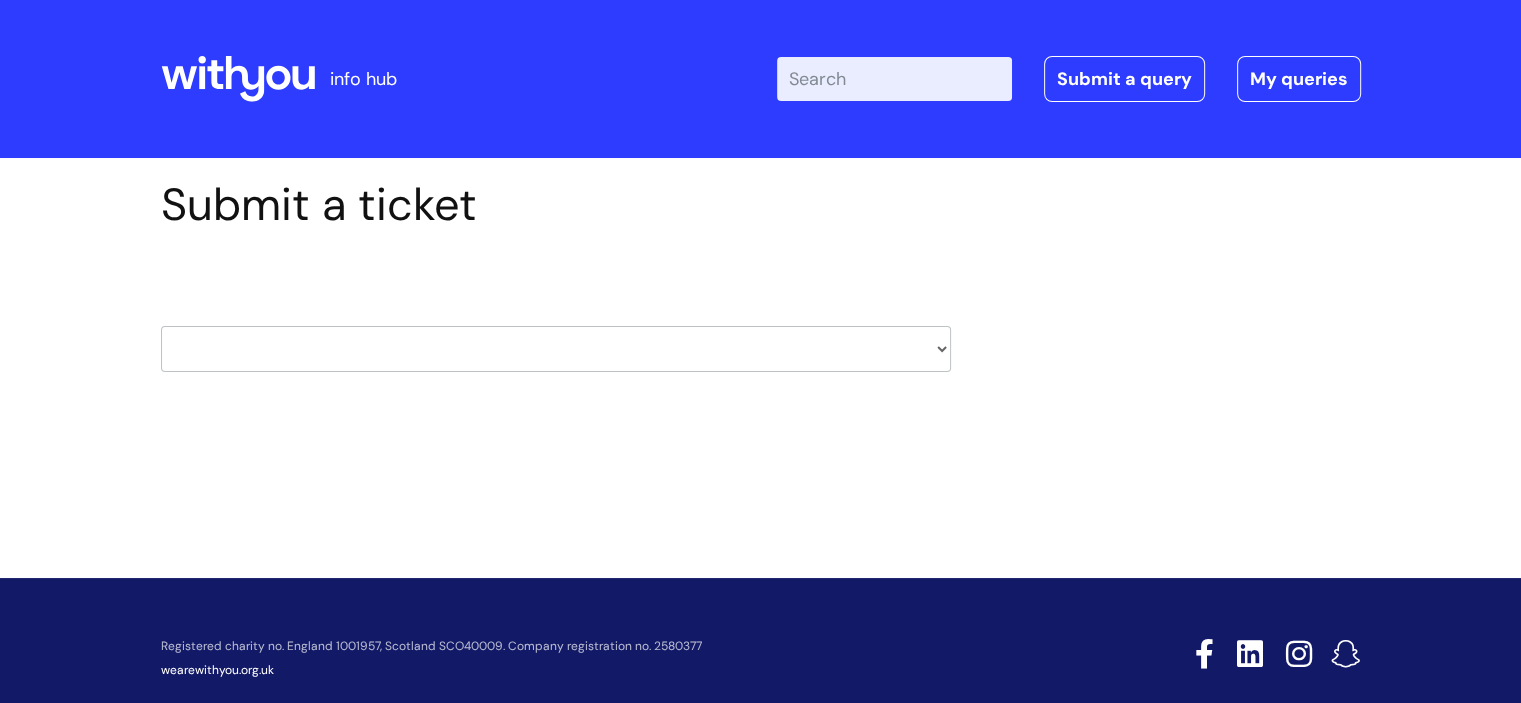 click on "HR / People
IT and Support
Clinical Drug Alerts
Finance Accounts
Data Support Team
Data Protection
External Communications
Learning and Development
Information Requests & Reports - Data Analysts
Insurance
Internal Communications
Pensions
Surrey NHS Talking Therapies
Payroll
Safeguarding" at bounding box center (556, 349) 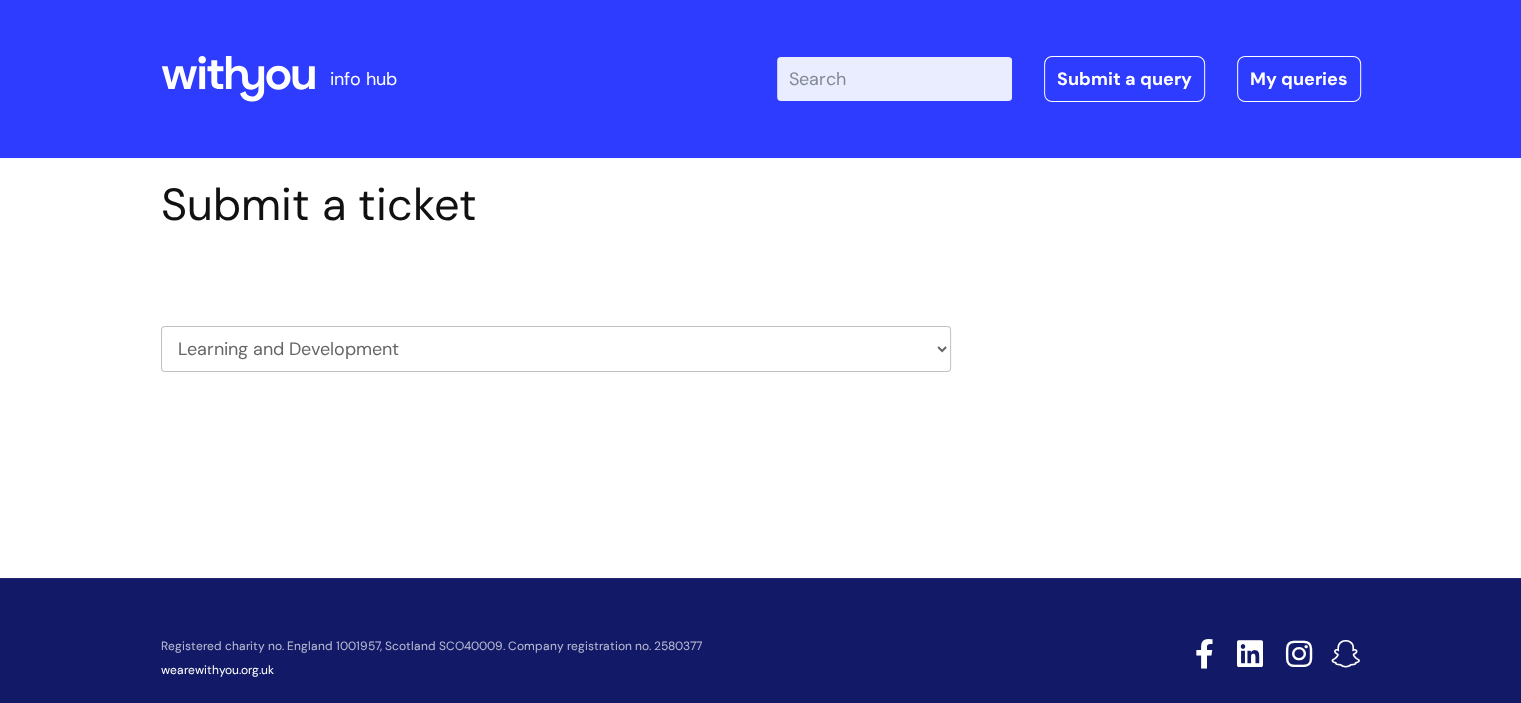 click on "HR / People
IT and Support
Clinical Drug Alerts
Finance Accounts
Data Support Team
Data Protection
External Communications
Learning and Development
Information Requests & Reports - Data Analysts
Insurance
Internal Communications
Pensions
Surrey NHS Talking Therapies
Payroll
Safeguarding" at bounding box center (556, 349) 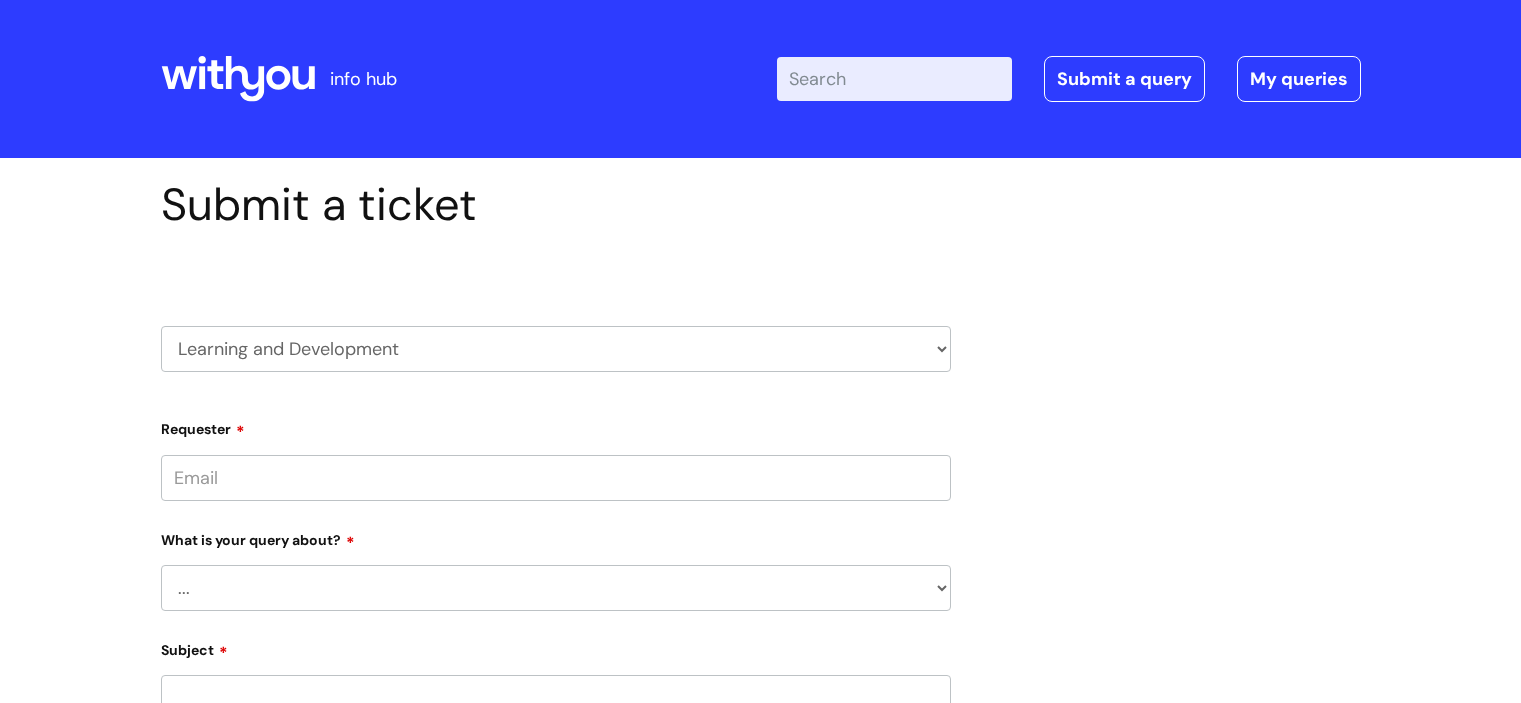 scroll, scrollTop: 0, scrollLeft: 0, axis: both 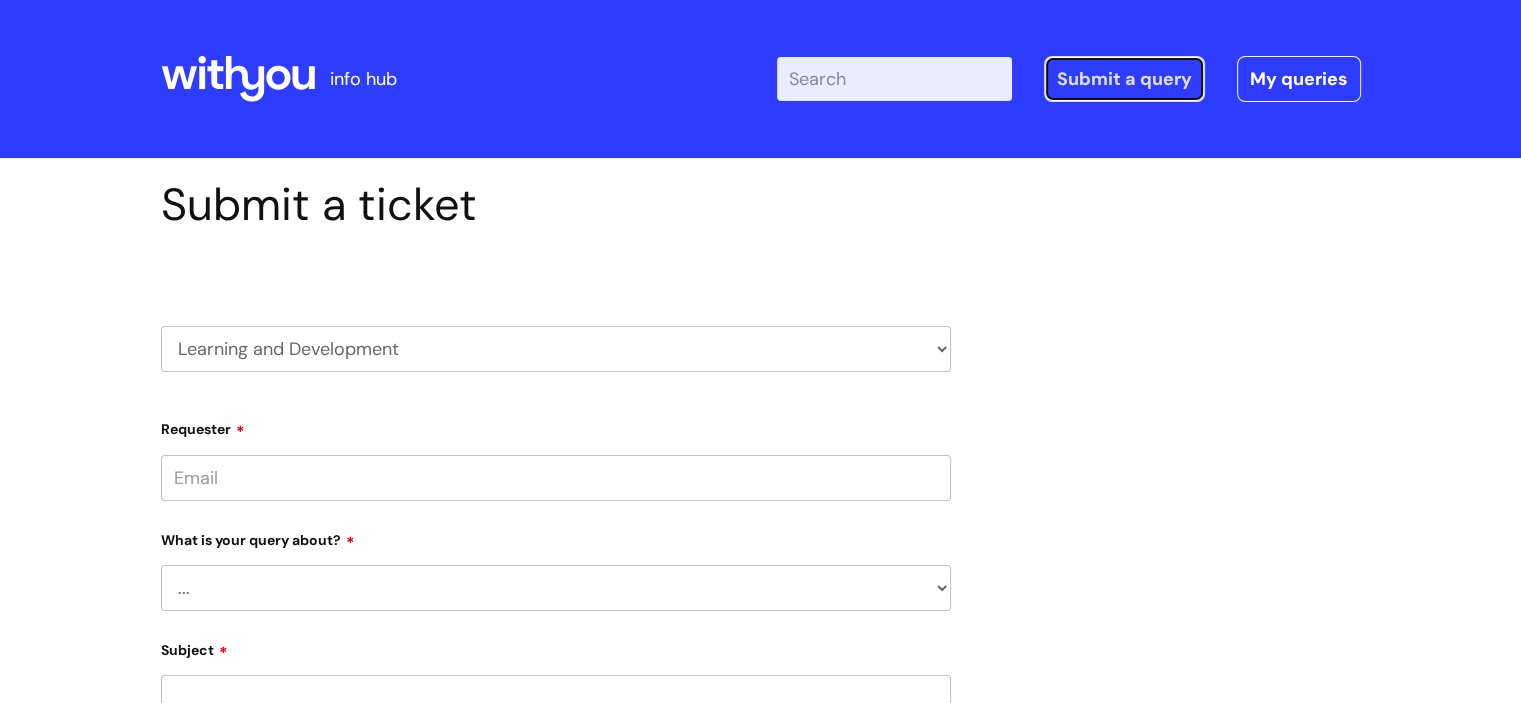 click on "Submit a query" at bounding box center (1124, 79) 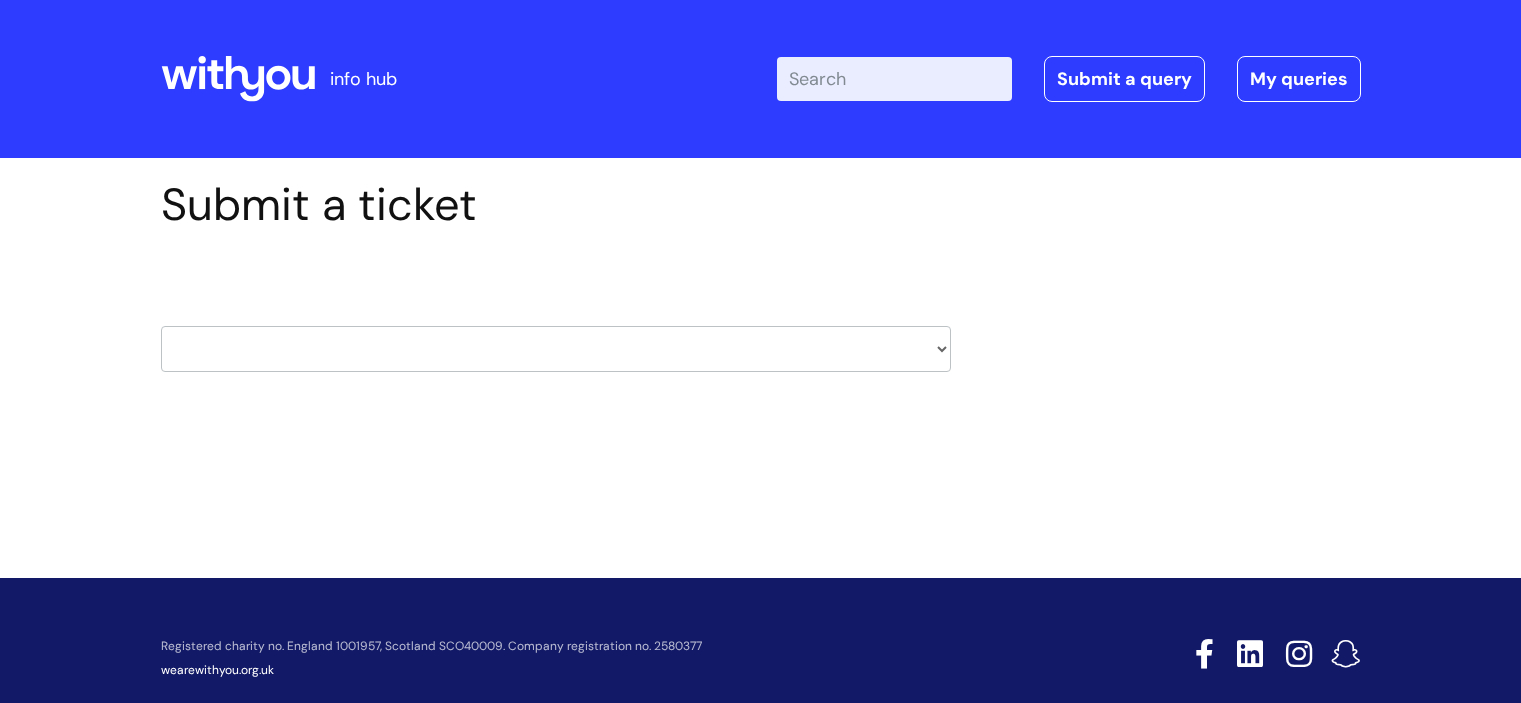 scroll, scrollTop: 0, scrollLeft: 0, axis: both 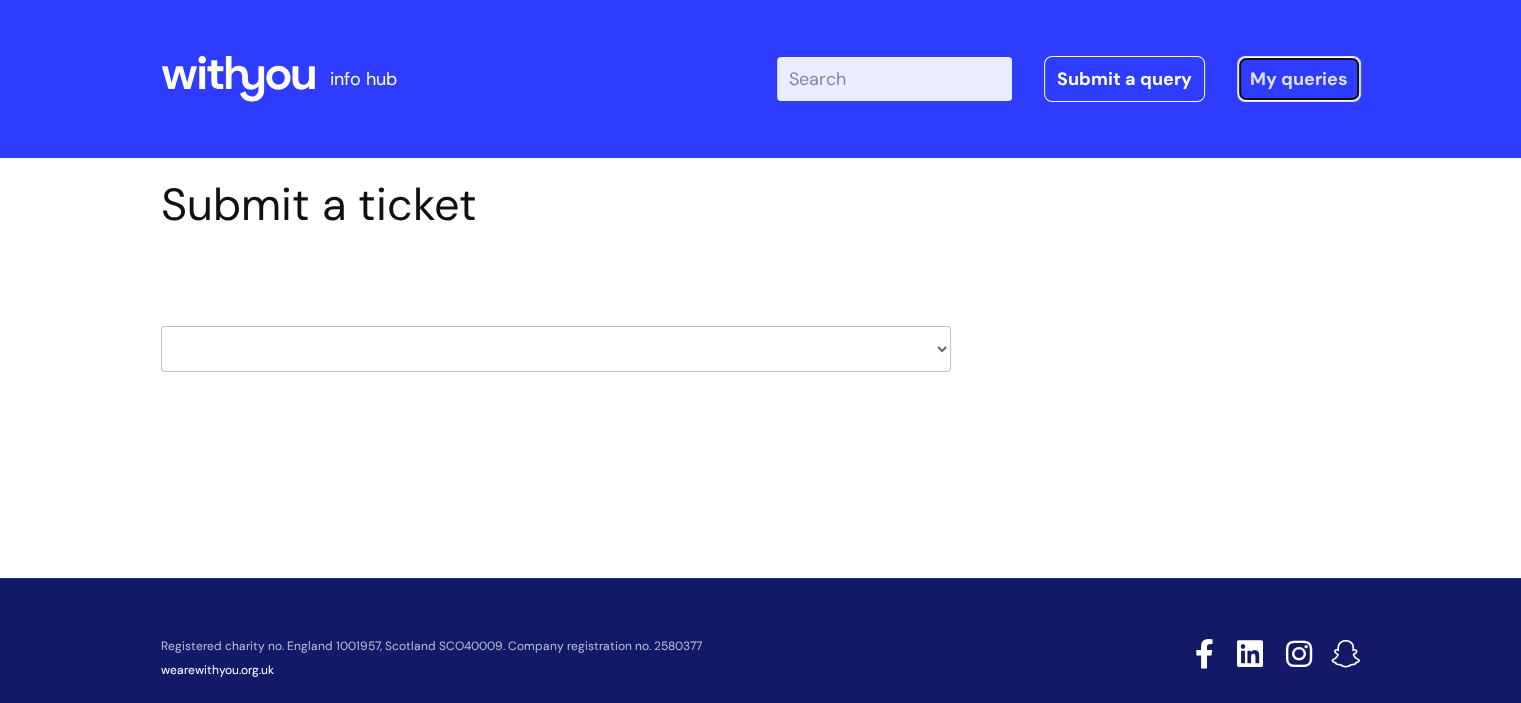 click on "My queries" at bounding box center [1299, 79] 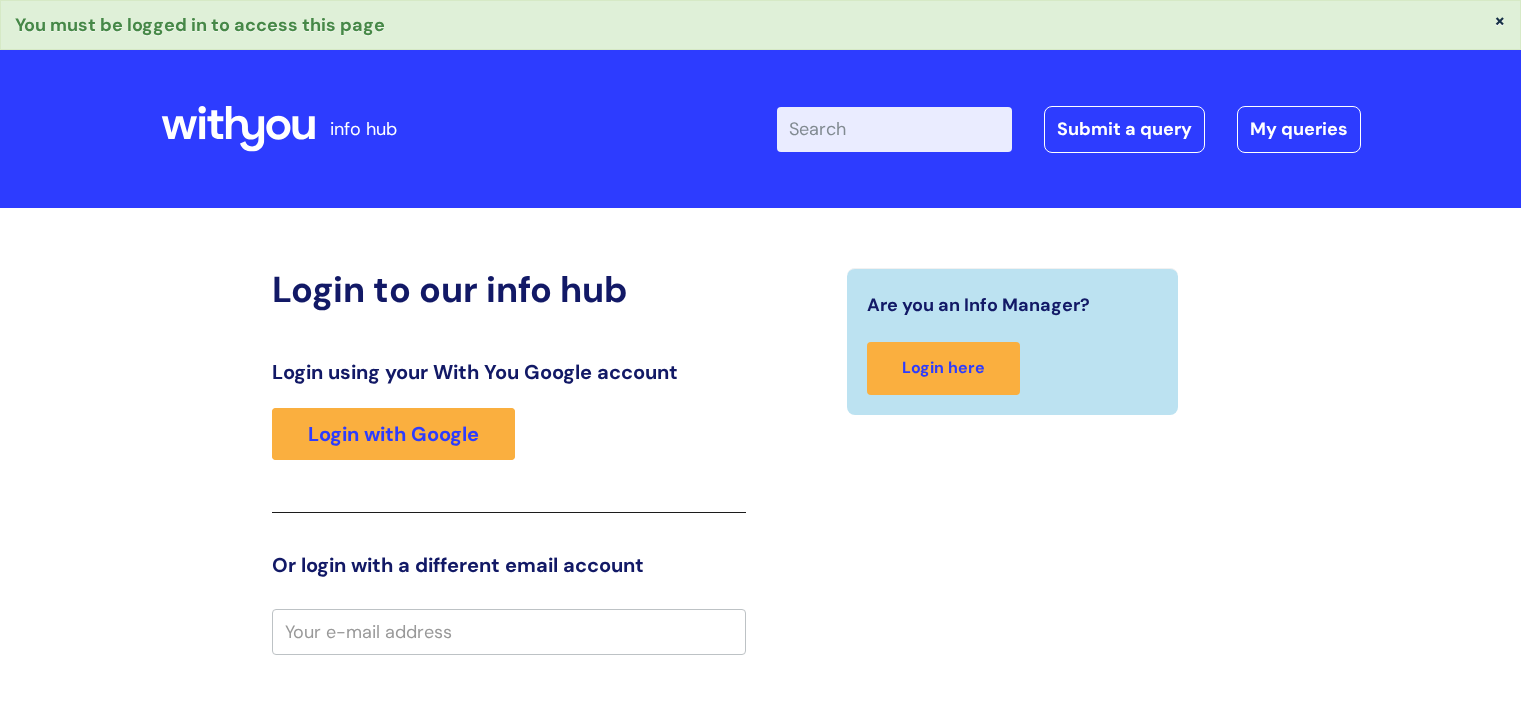 scroll, scrollTop: 0, scrollLeft: 0, axis: both 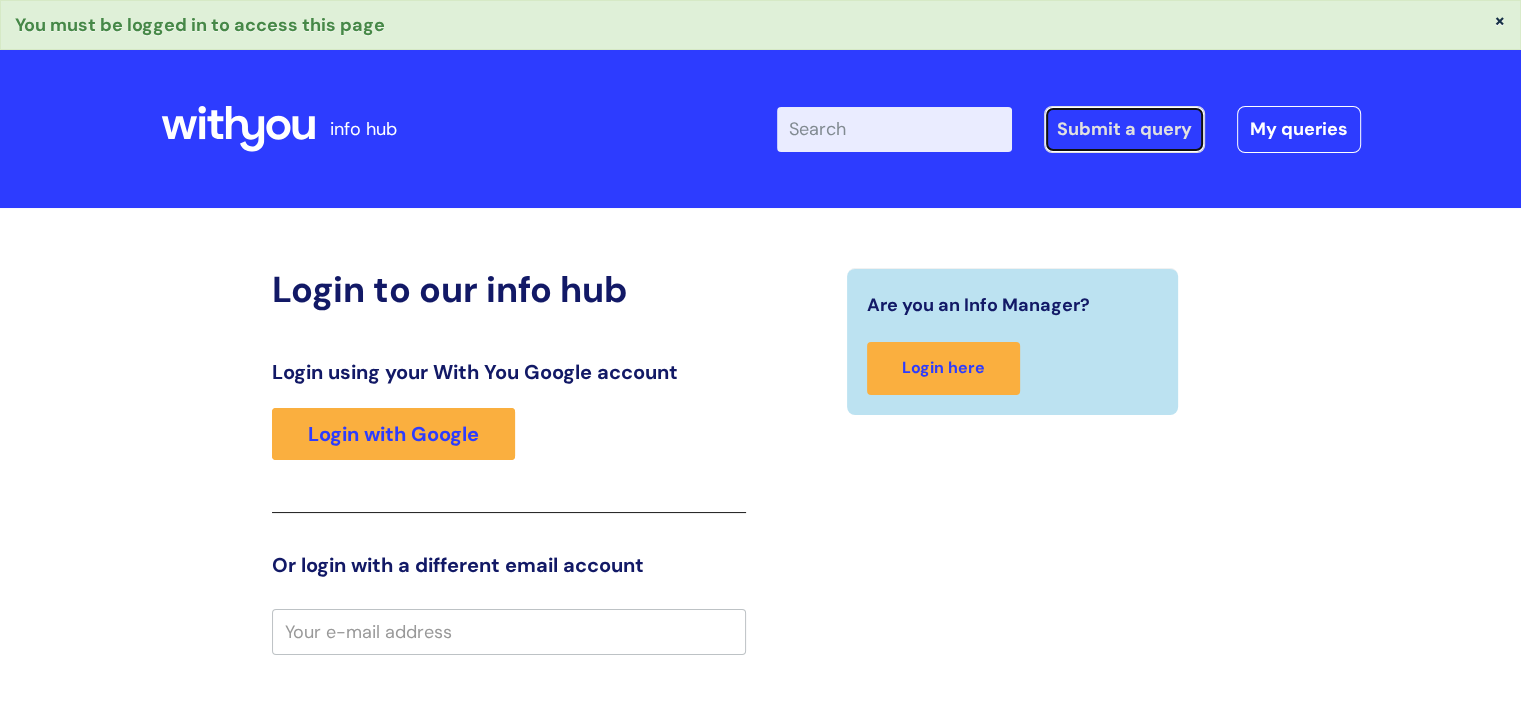 click on "Submit a query" at bounding box center (1124, 129) 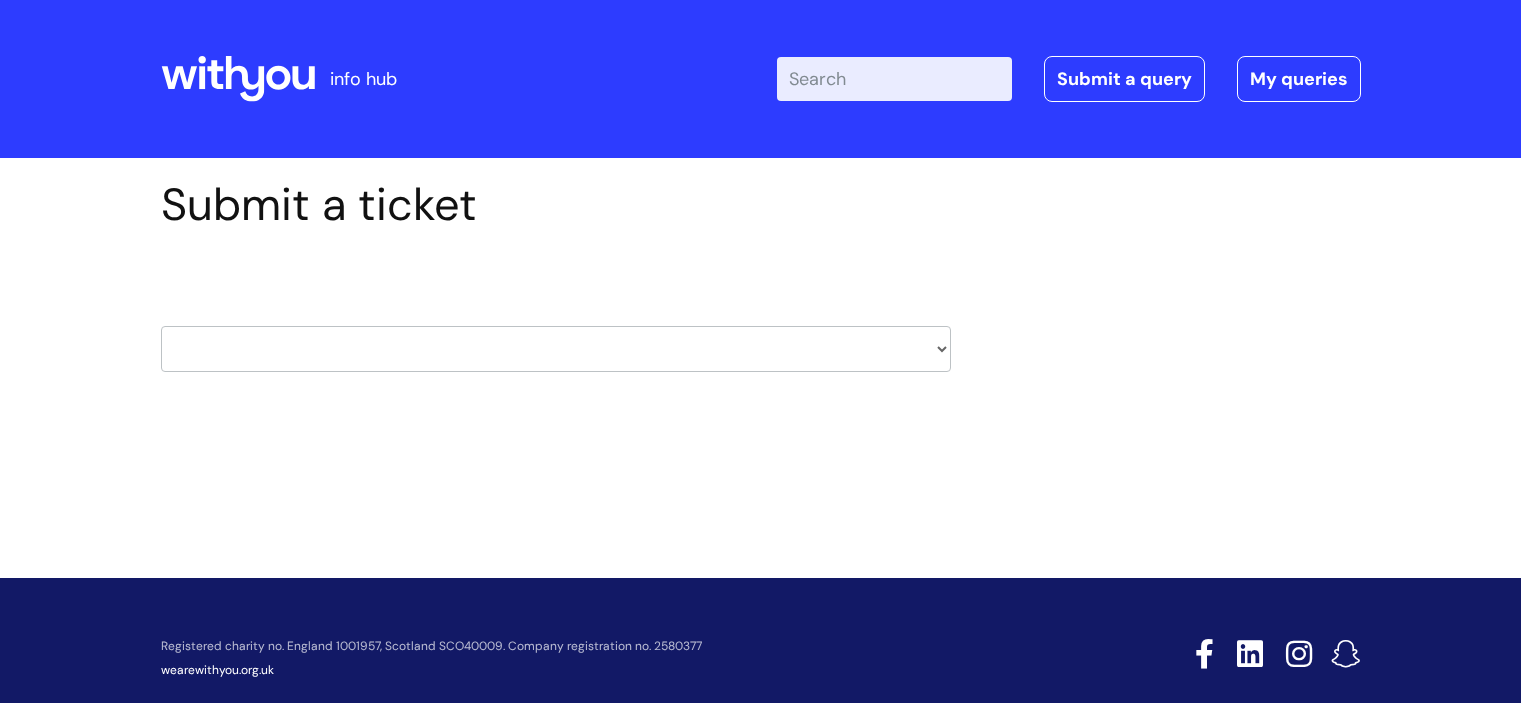 scroll, scrollTop: 0, scrollLeft: 0, axis: both 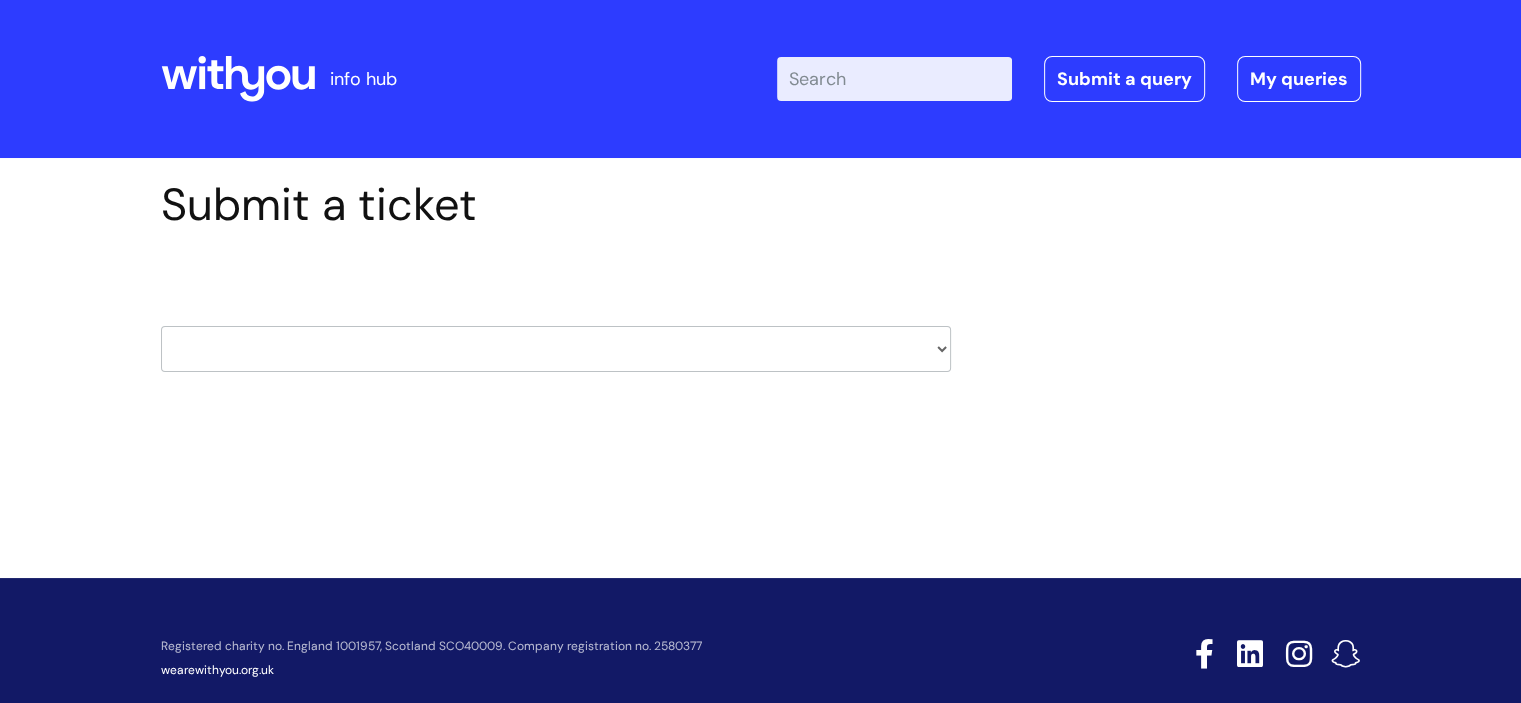 click on "HR / People
IT and Support
Clinical Drug Alerts
Finance Accounts
Data Support Team
Data Protection
External Communications
Learning and Development
Information Requests & Reports - Data Analysts
Insurance
Internal Communications
Pensions
Surrey NHS Talking Therapies
Payroll
Safeguarding" at bounding box center (556, 349) 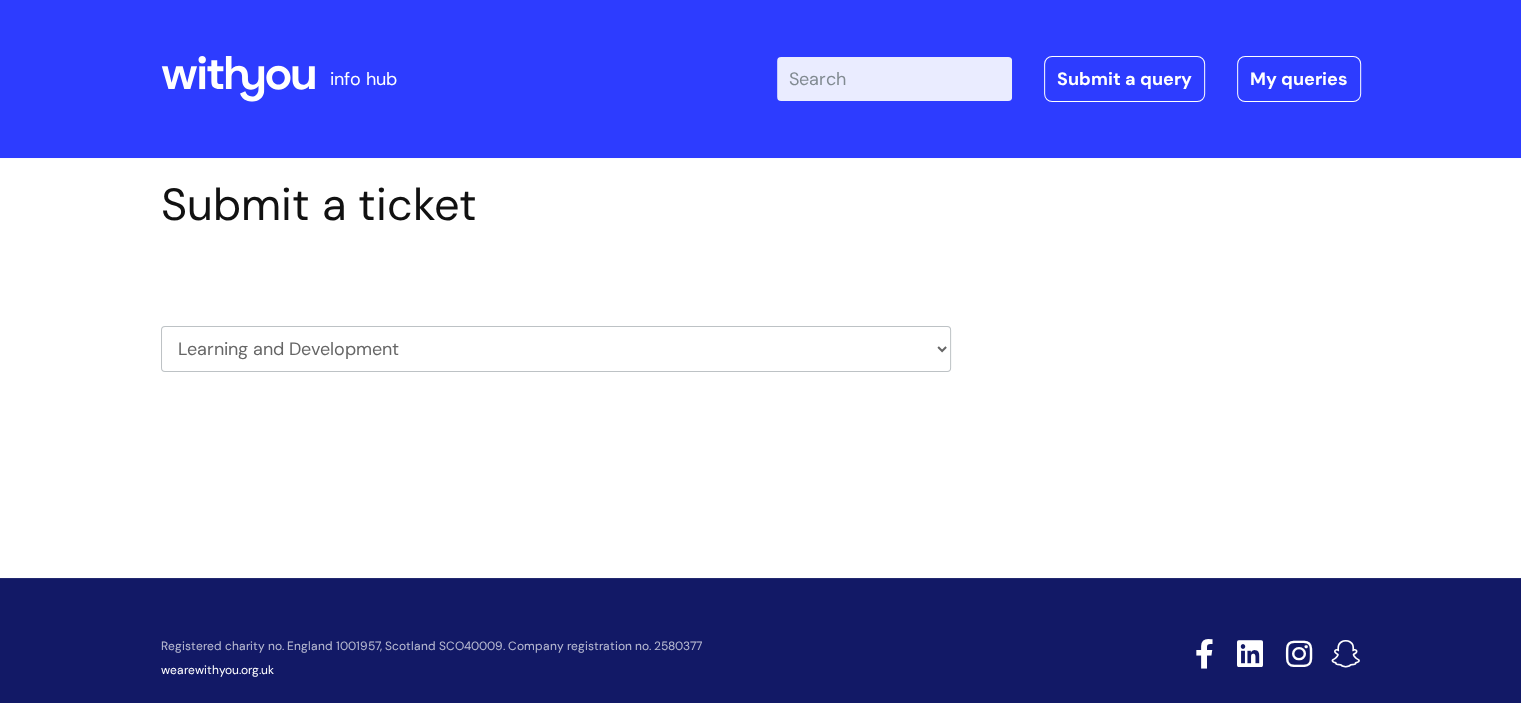 click on "HR / People
IT and Support
Clinical Drug Alerts
Finance Accounts
Data Support Team
Data Protection
External Communications
Learning and Development
Information Requests & Reports - Data Analysts
Insurance
Internal Communications
Pensions
Surrey NHS Talking Therapies
Payroll
Safeguarding" at bounding box center (556, 349) 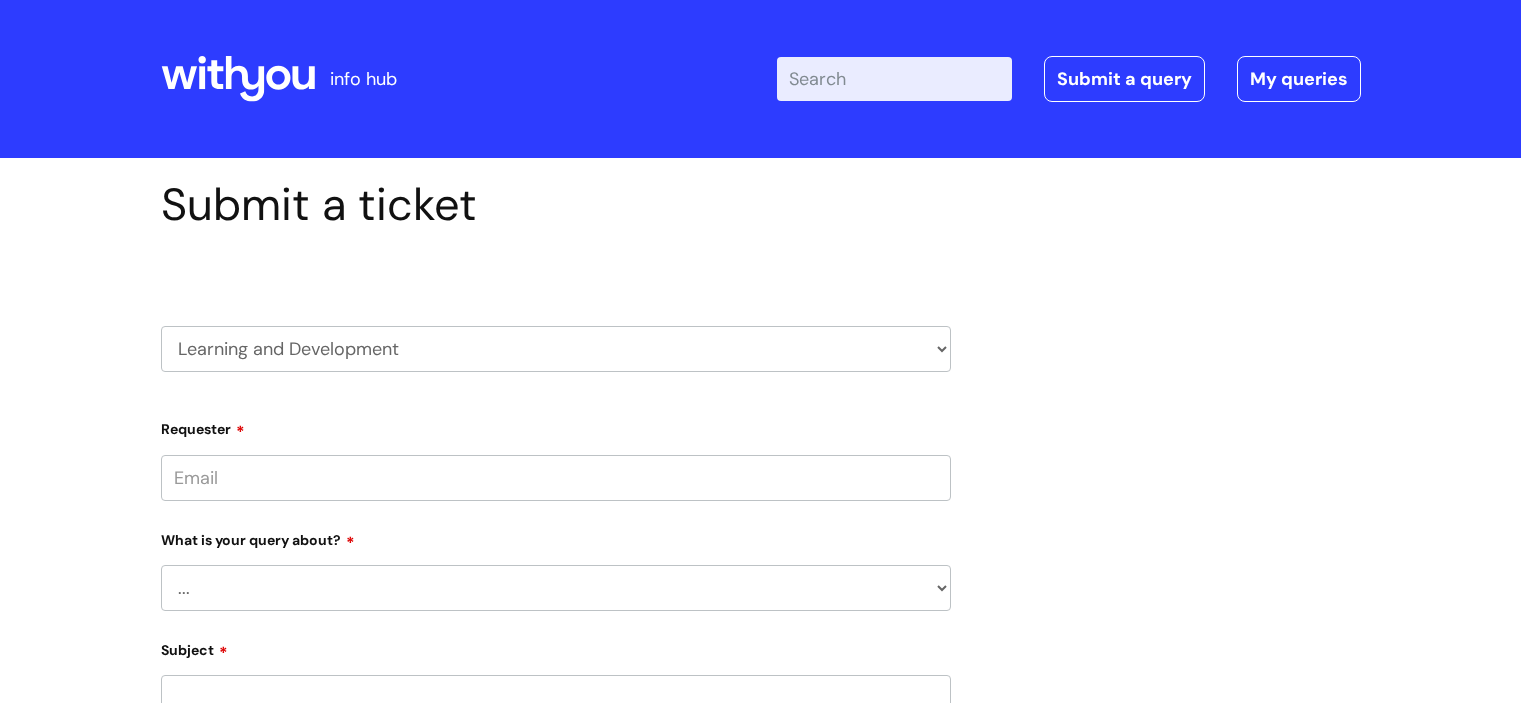 scroll, scrollTop: 0, scrollLeft: 0, axis: both 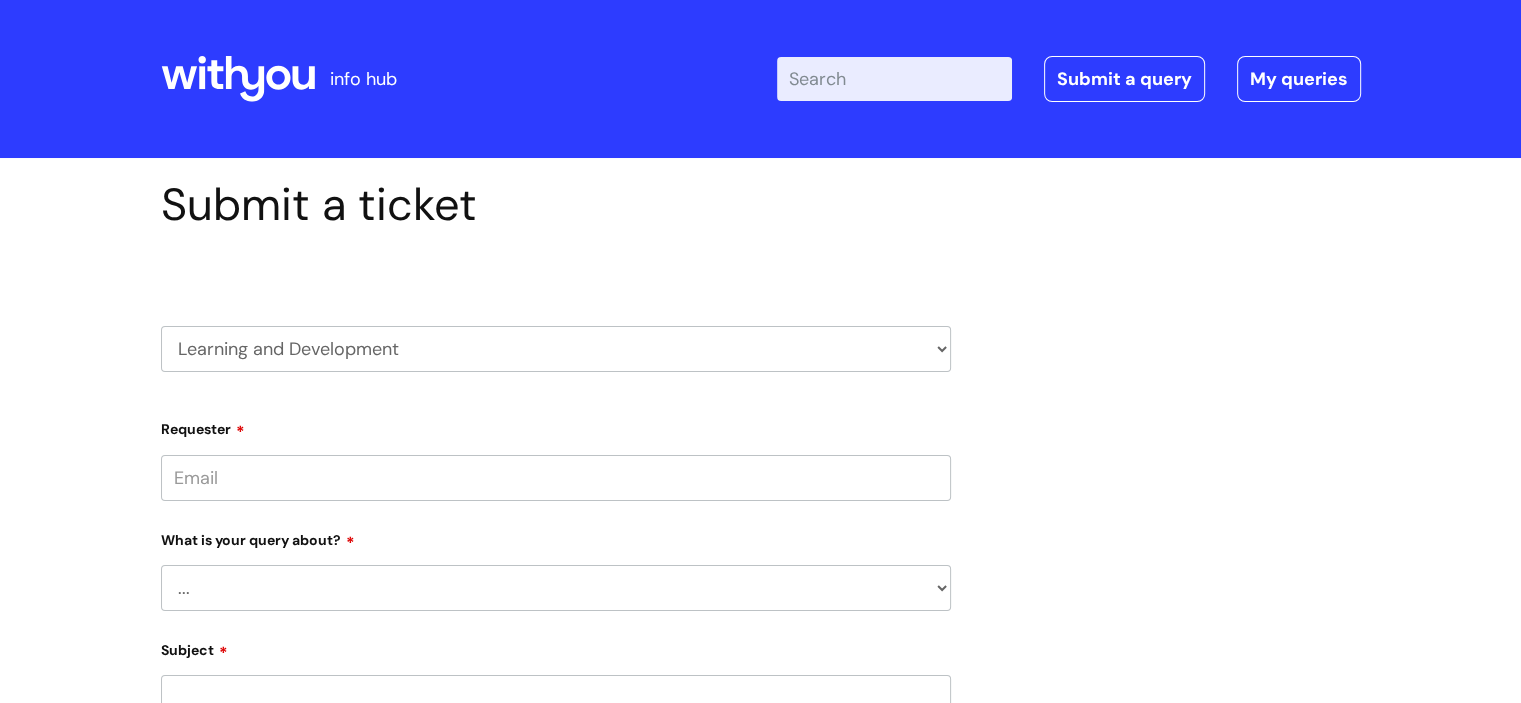 click on "Requester" at bounding box center (556, 478) 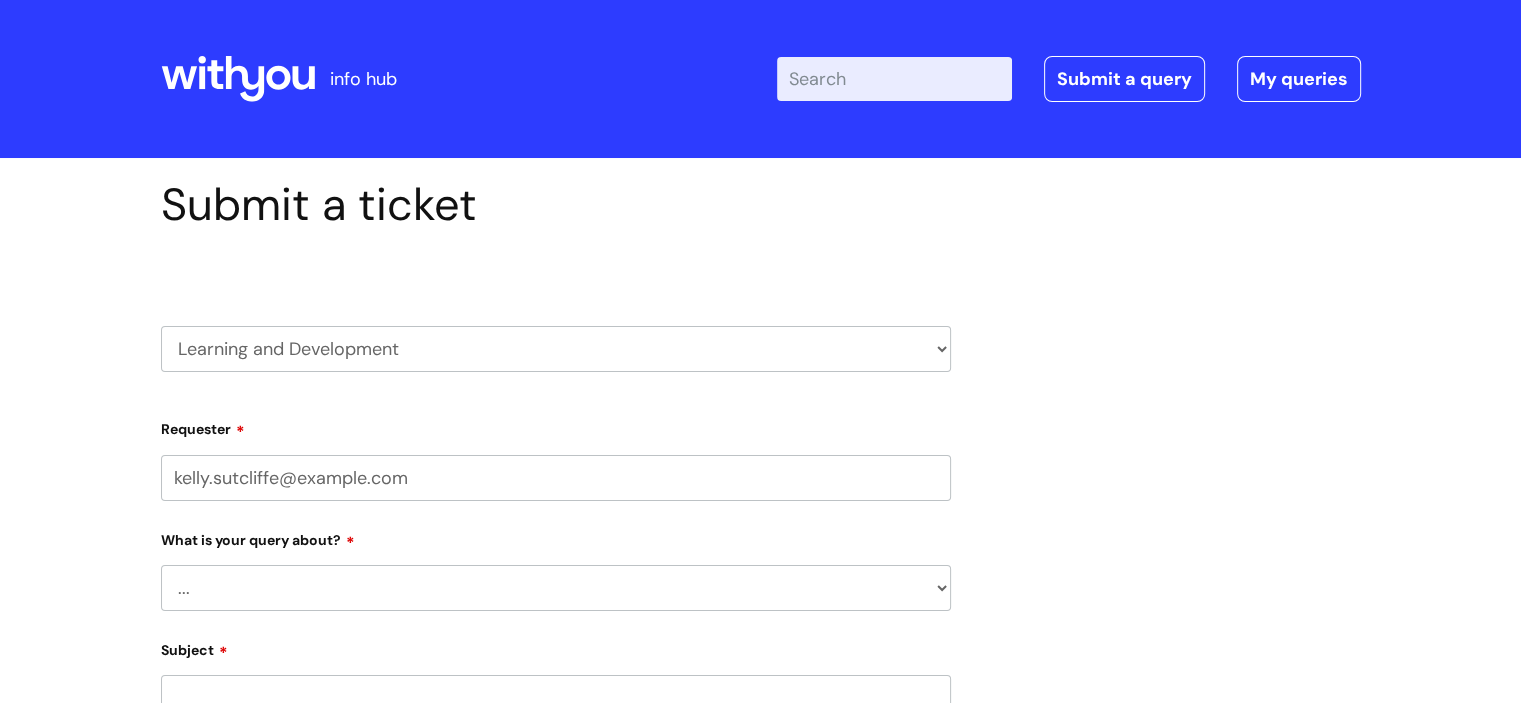 type on "kelly.sutcliffe@example.com" 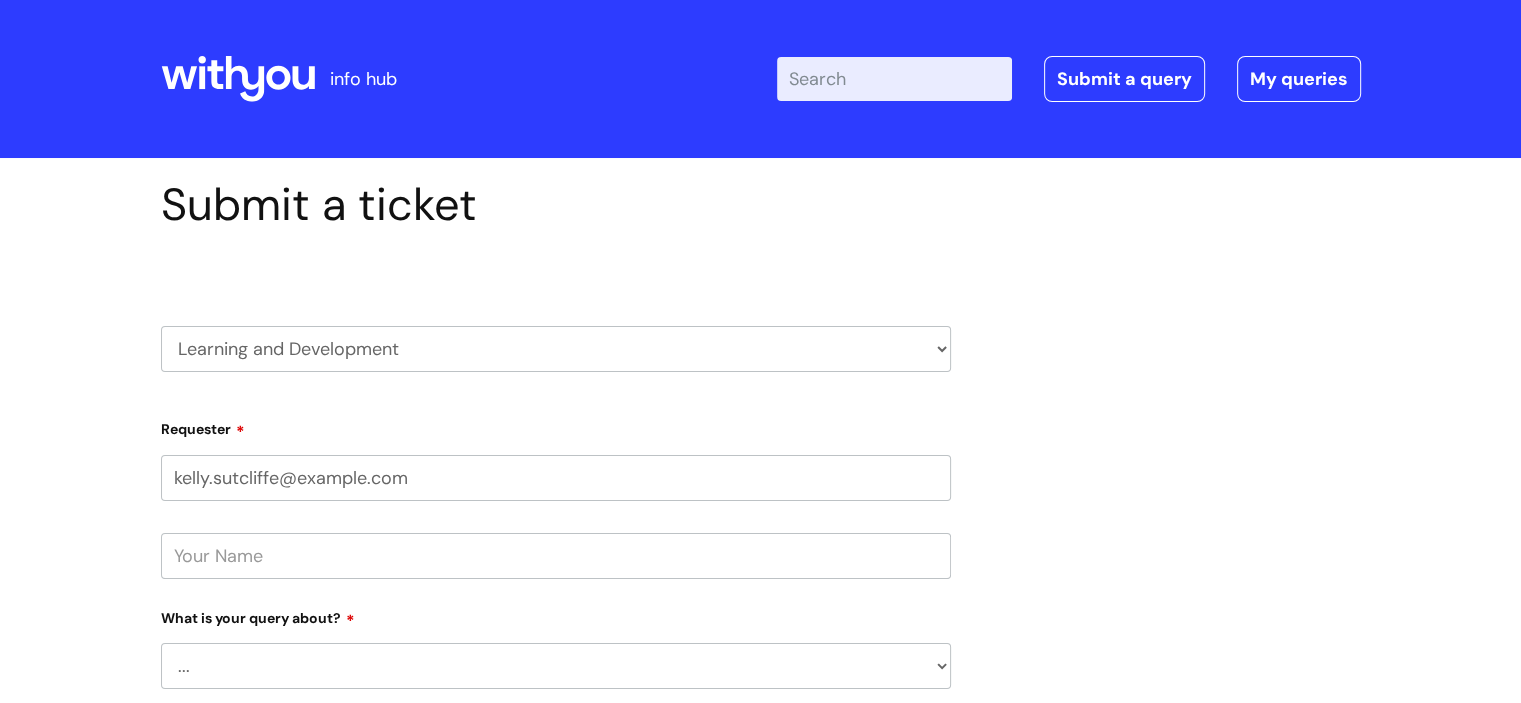 select on "Question about a training course or session booking" 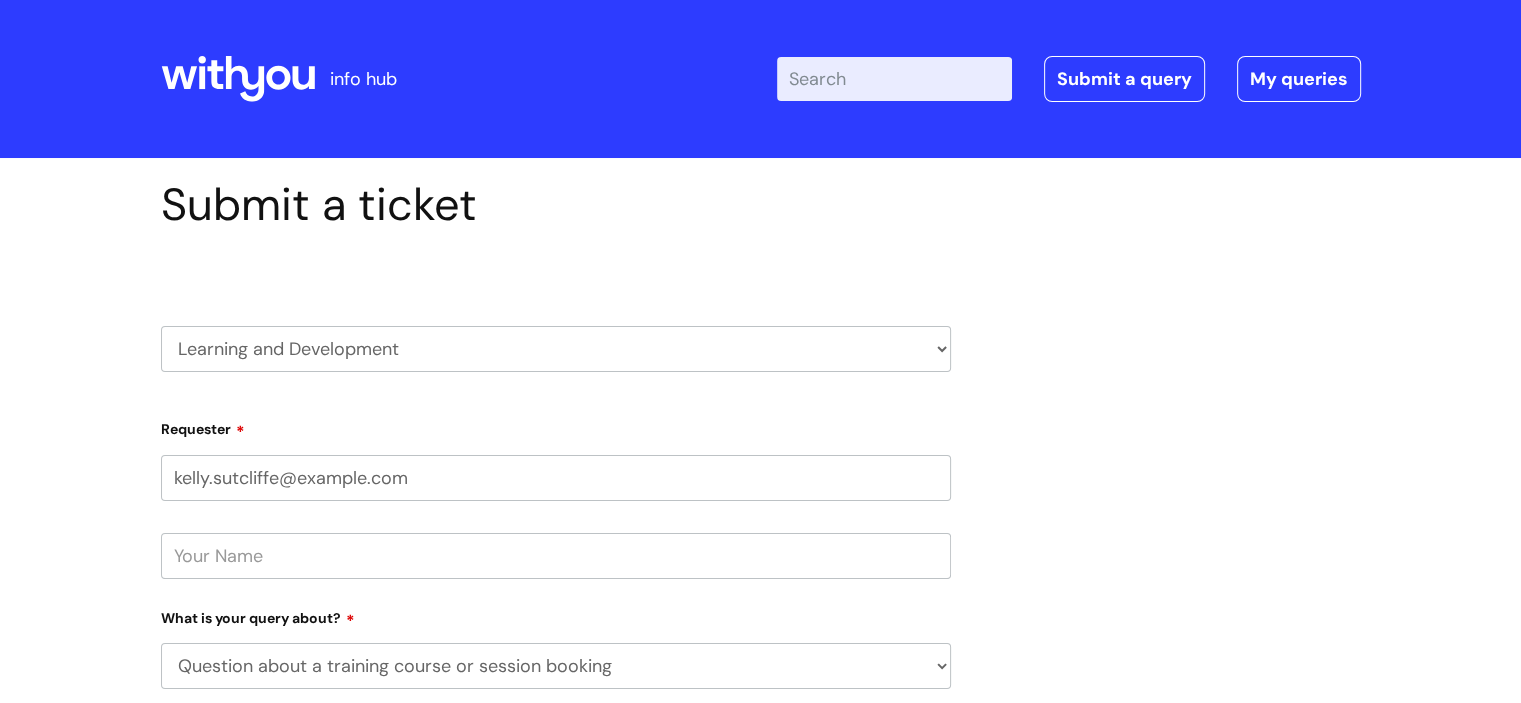 click on "...
Question about a training course or session booking
Ask about apprenticeships, courses or qualifications
Can’t log in or access learning
Question about mandatory or required training
Manager support – help for my team or service, training report requests
Give feedback
Something else / not listed here" at bounding box center [556, 666] 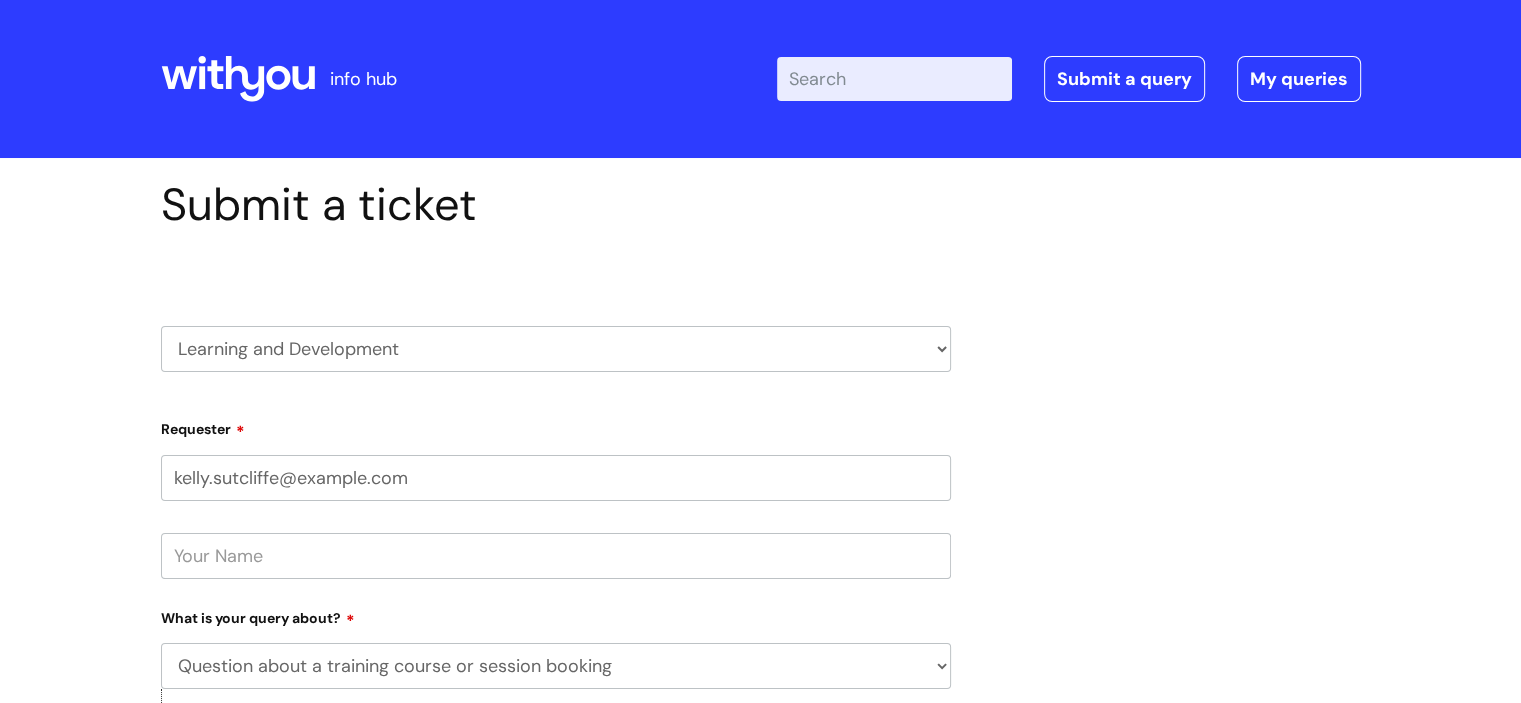 click at bounding box center [556, 556] 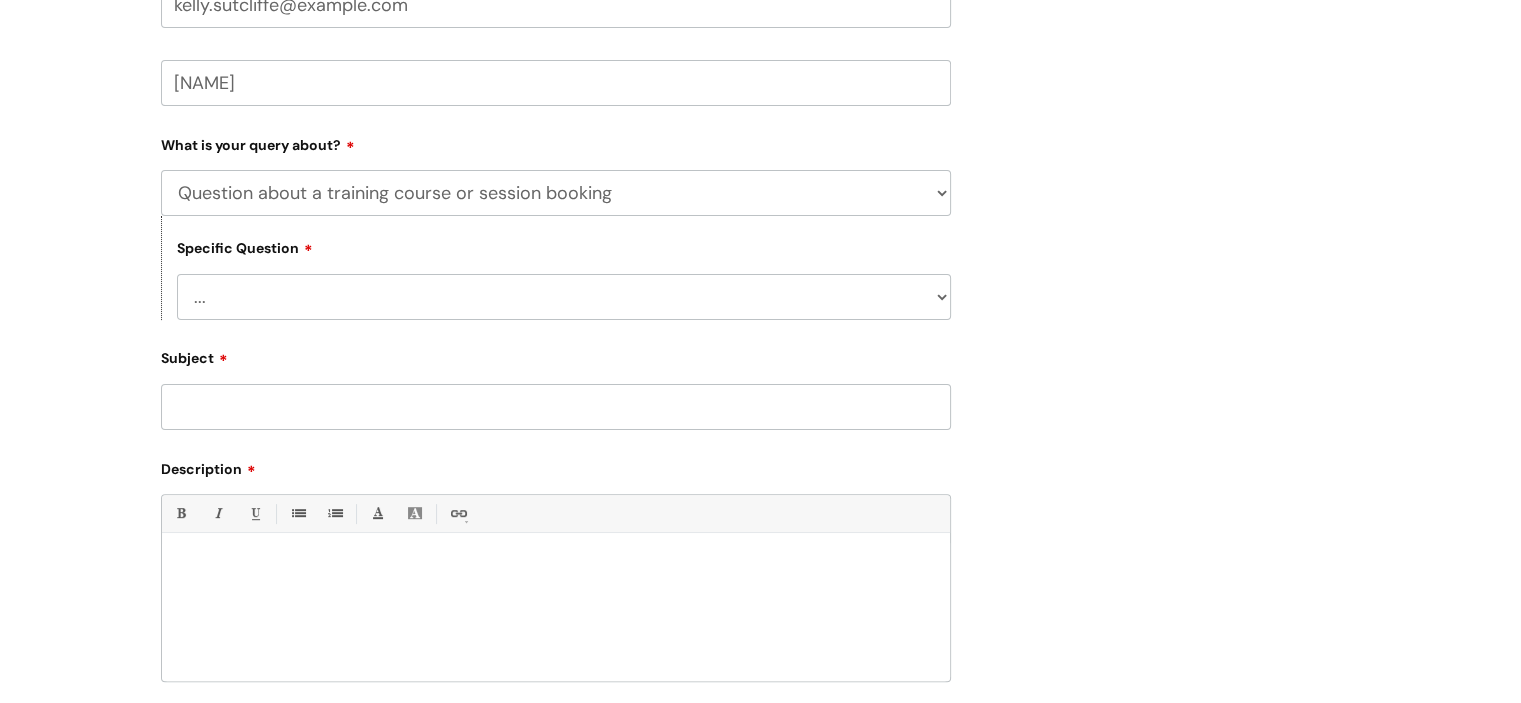 scroll, scrollTop: 489, scrollLeft: 0, axis: vertical 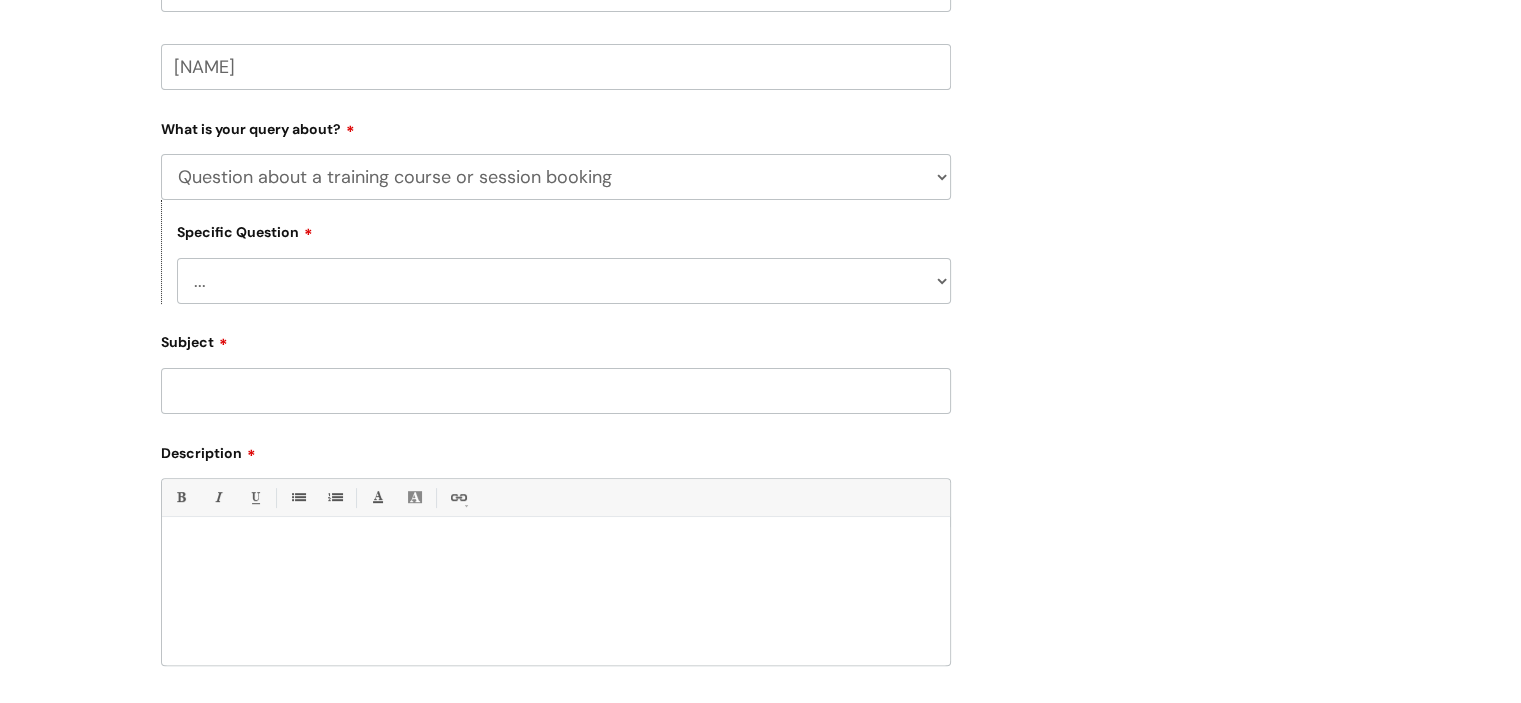 type on "[NAME]" 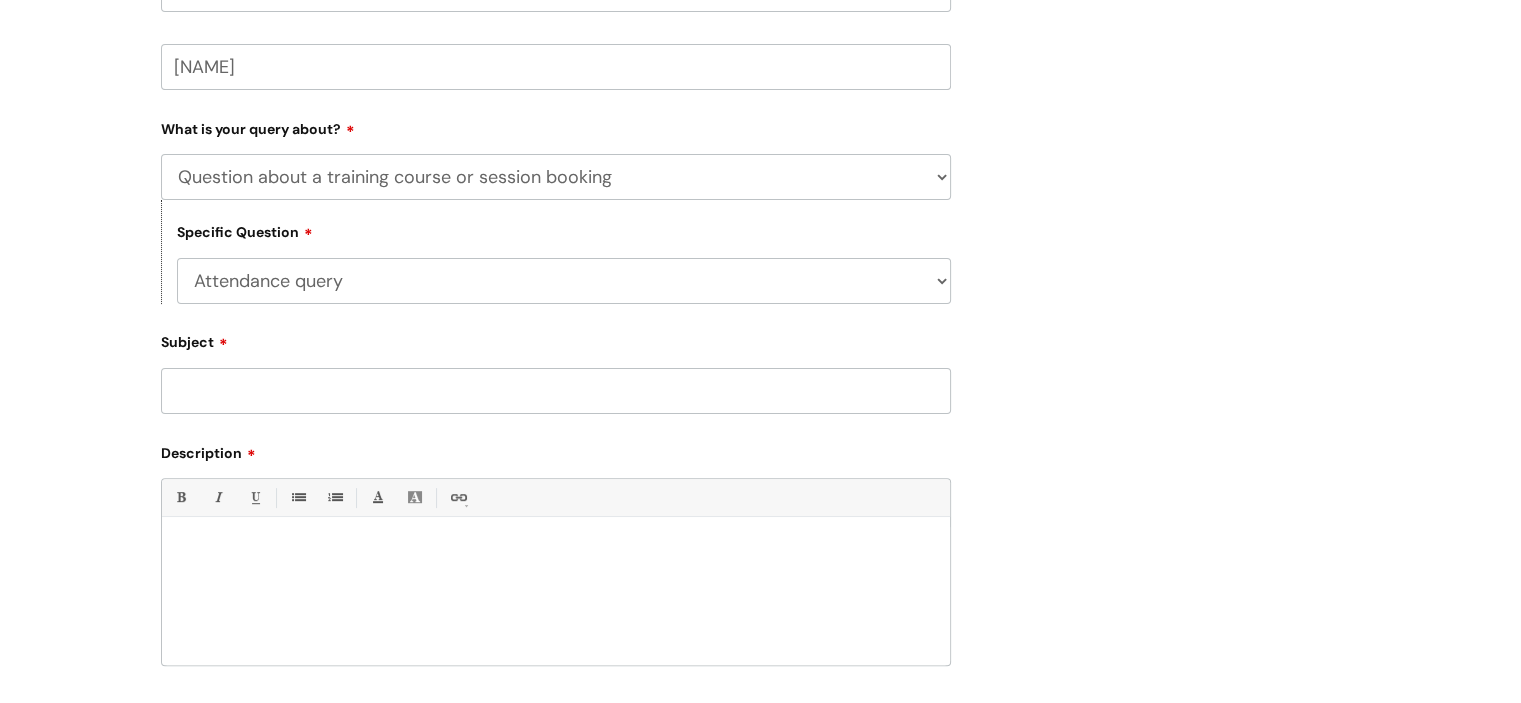 click on "... Training booking request Training dates/timetable Enquiry about a topic or course not listed Attendance query Assigned training clarification" at bounding box center [564, 281] 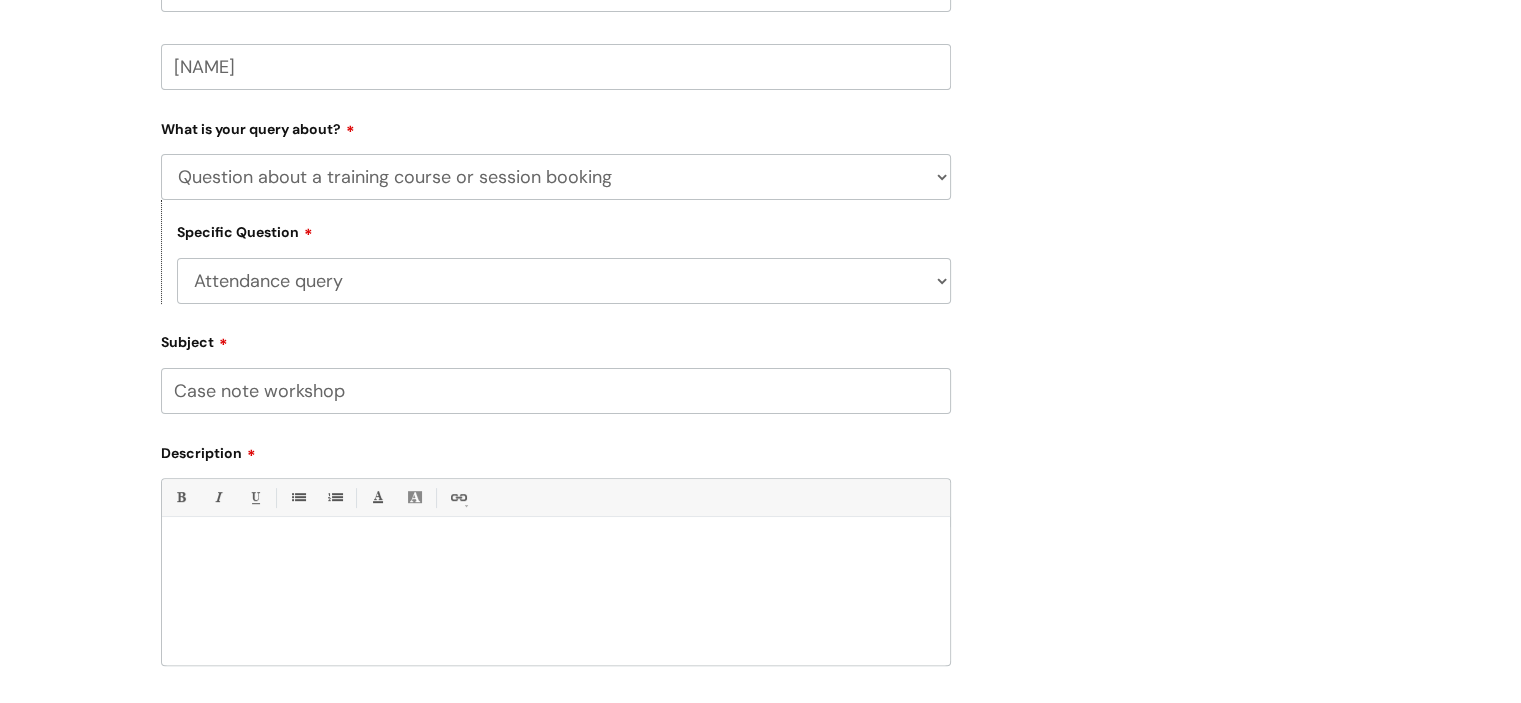 type on "Case note workshop" 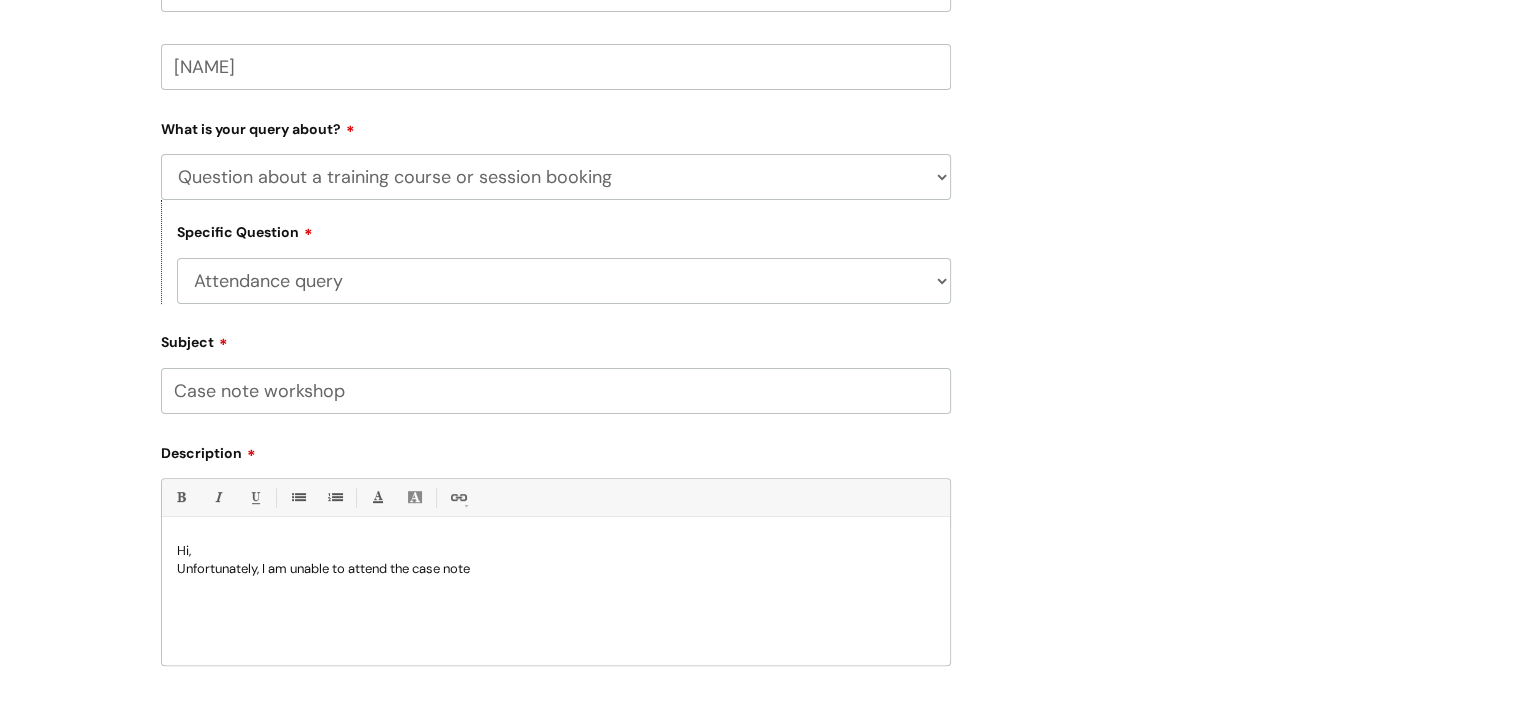 click on "Case note workshop" at bounding box center (556, 391) 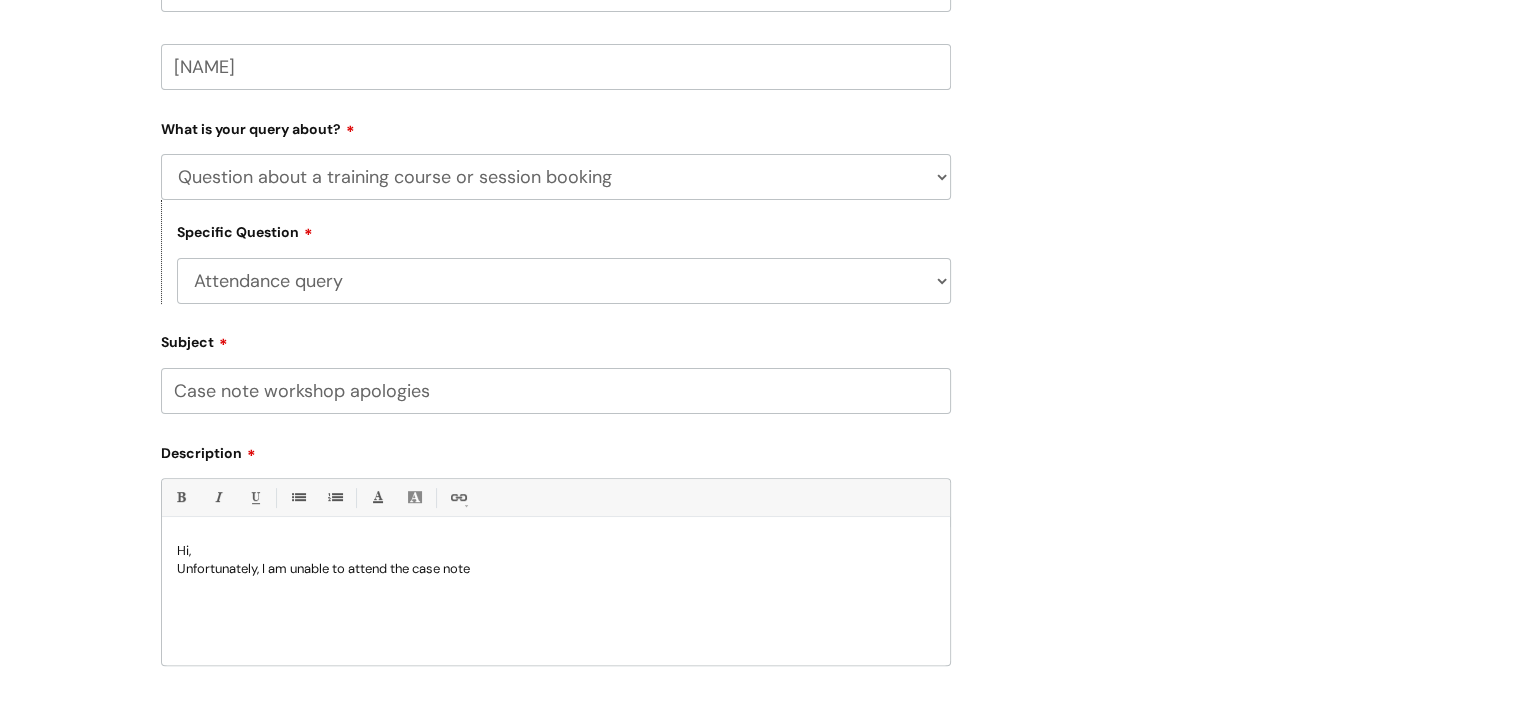 type on "Case note workshop apologies" 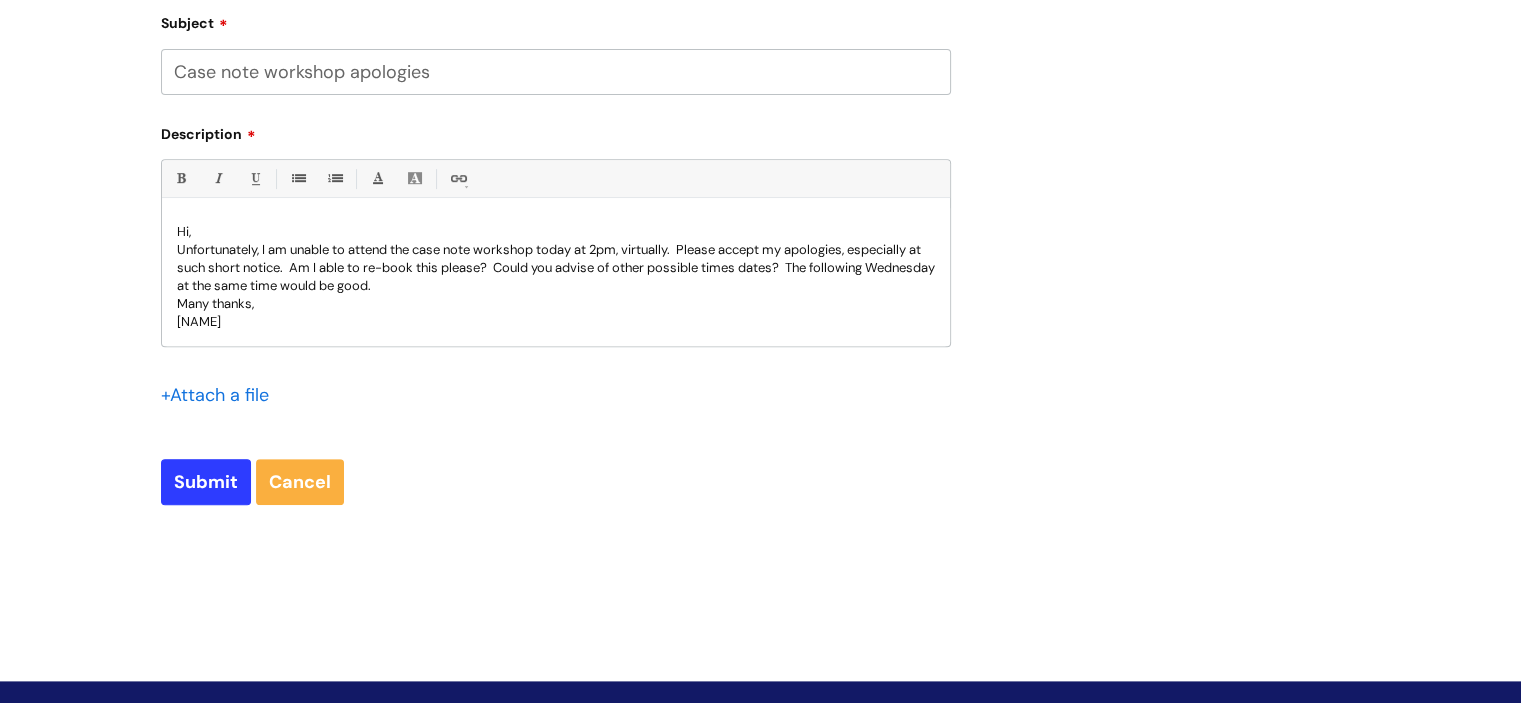 scroll, scrollTop: 804, scrollLeft: 0, axis: vertical 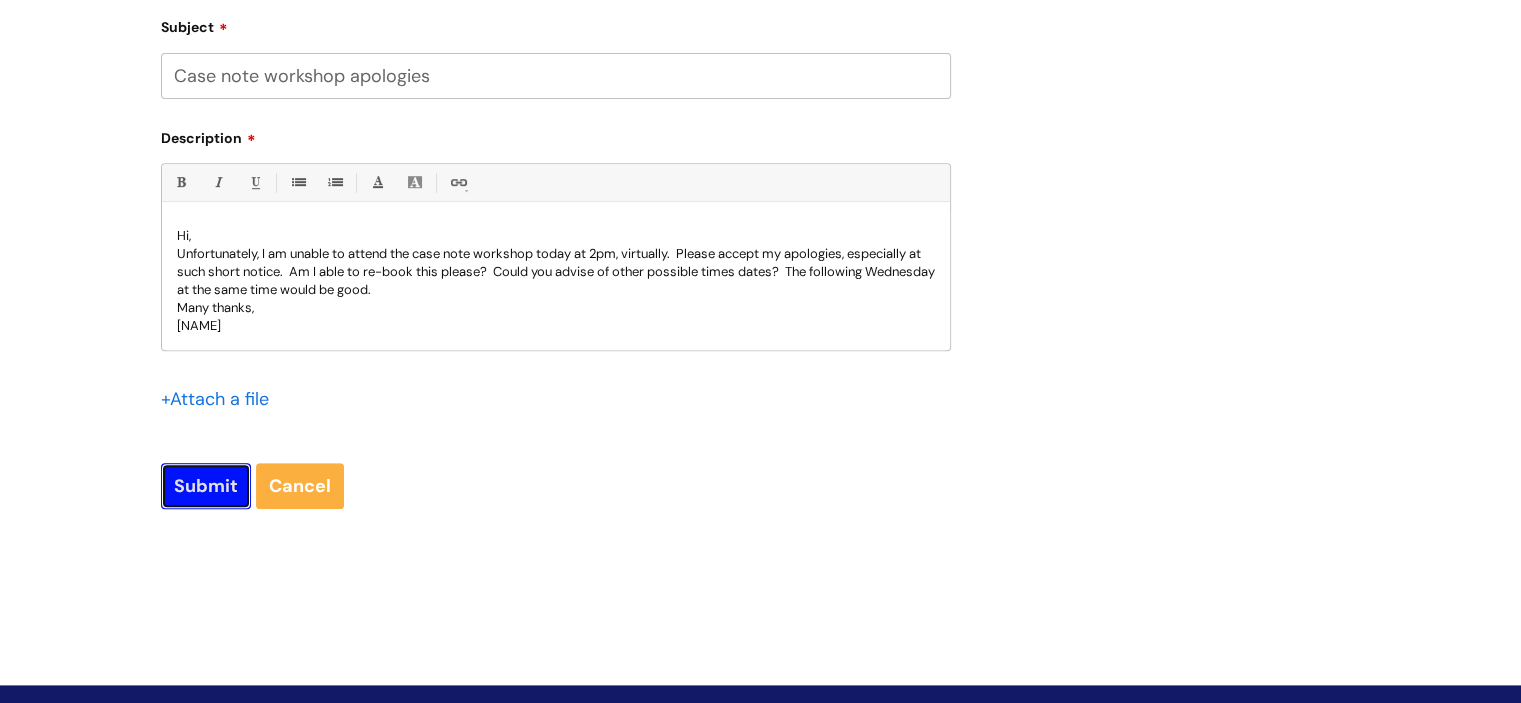 click on "Submit" at bounding box center (206, 486) 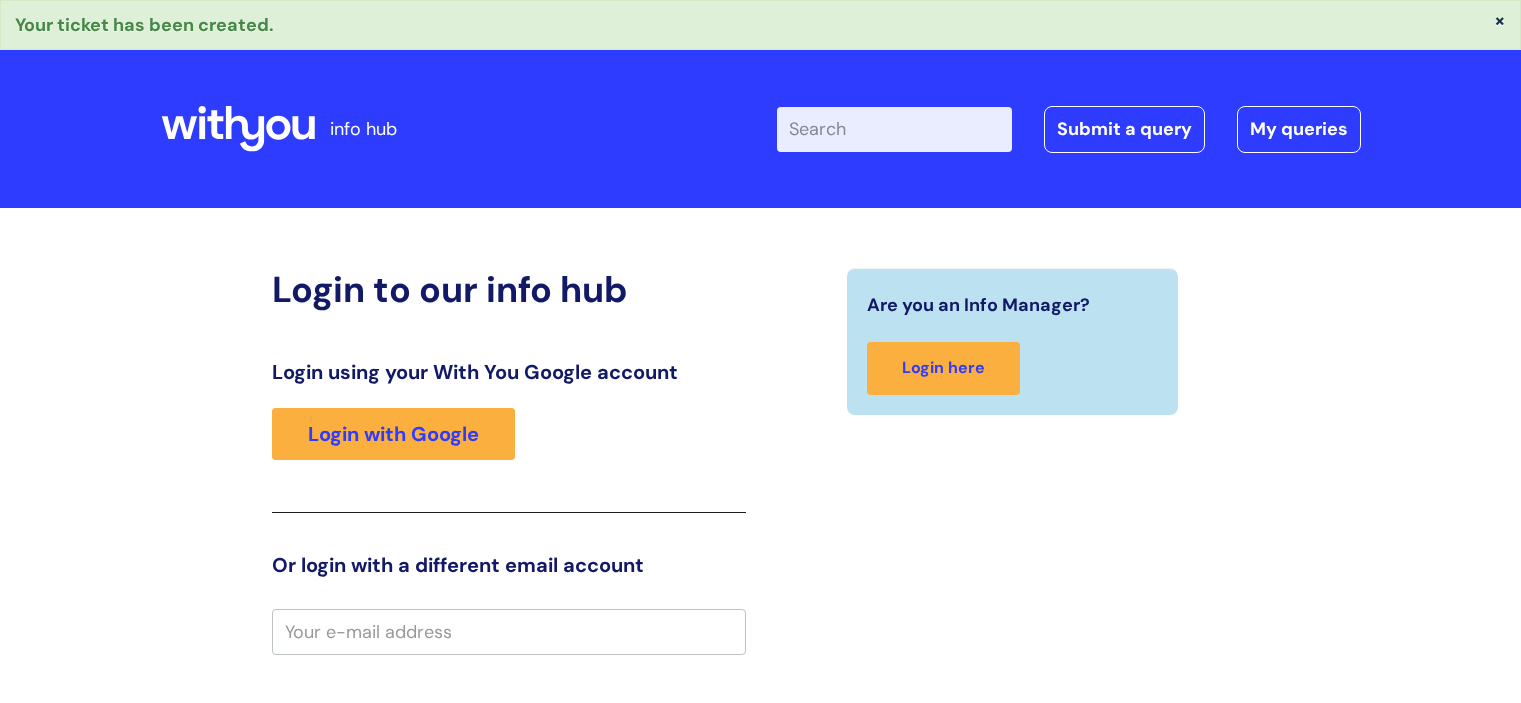 scroll, scrollTop: 0, scrollLeft: 0, axis: both 